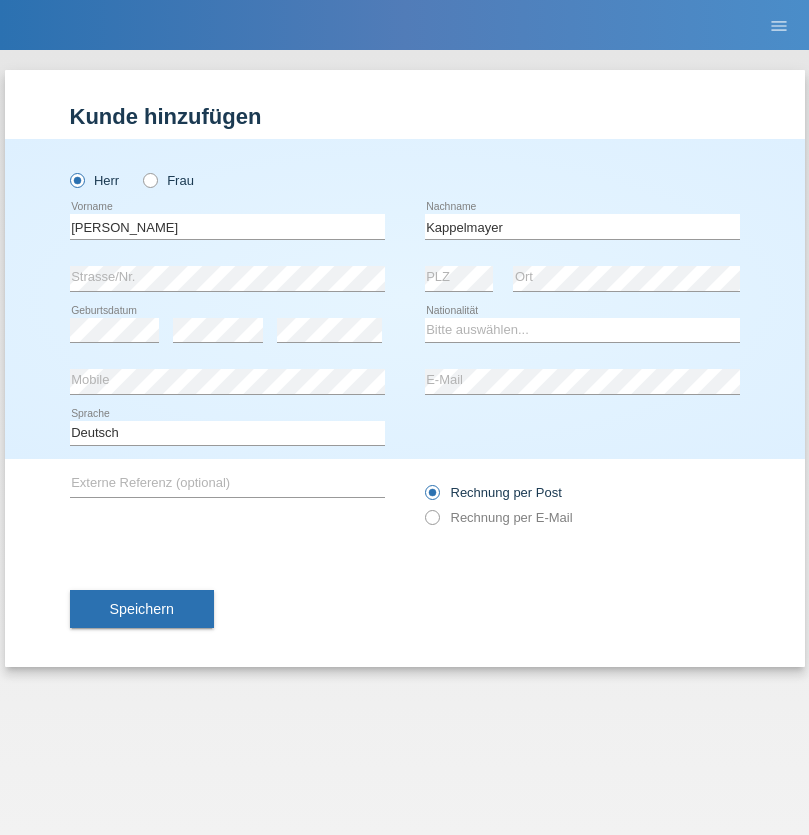 scroll, scrollTop: 0, scrollLeft: 0, axis: both 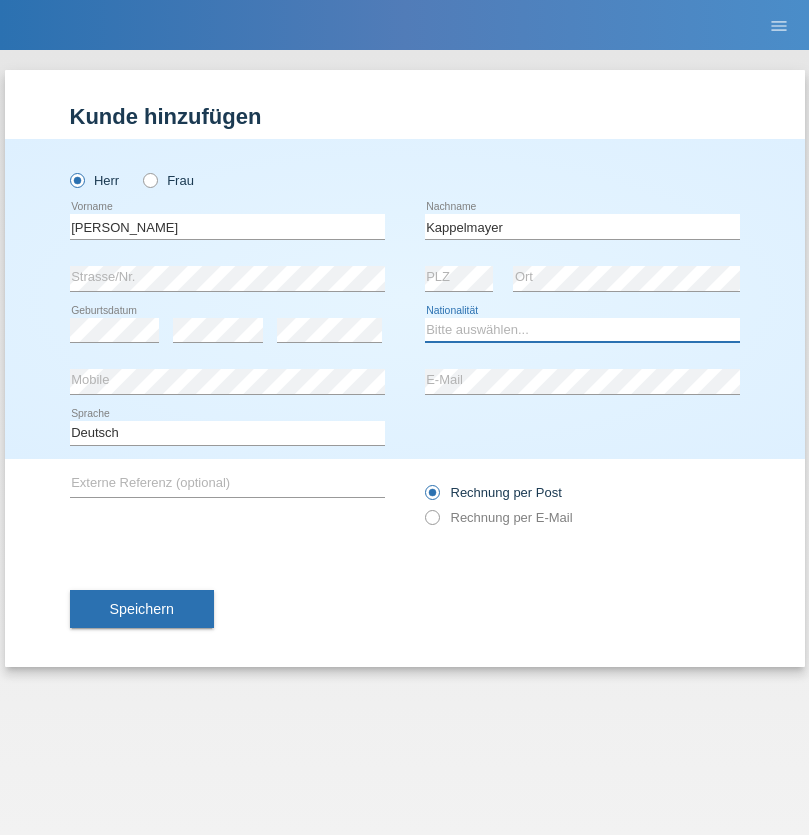 select on "BT" 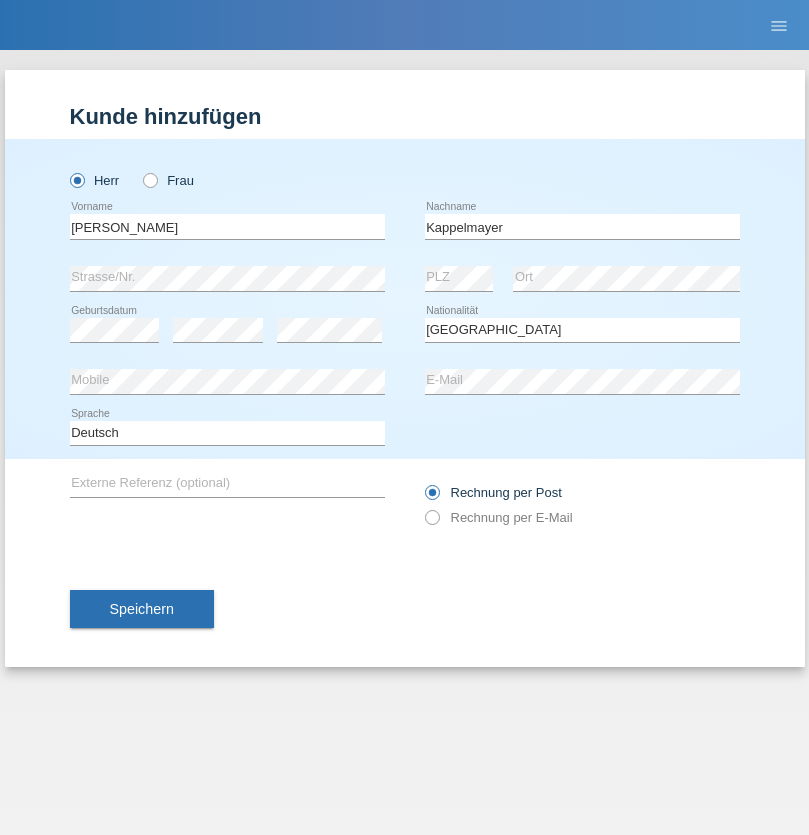select on "C" 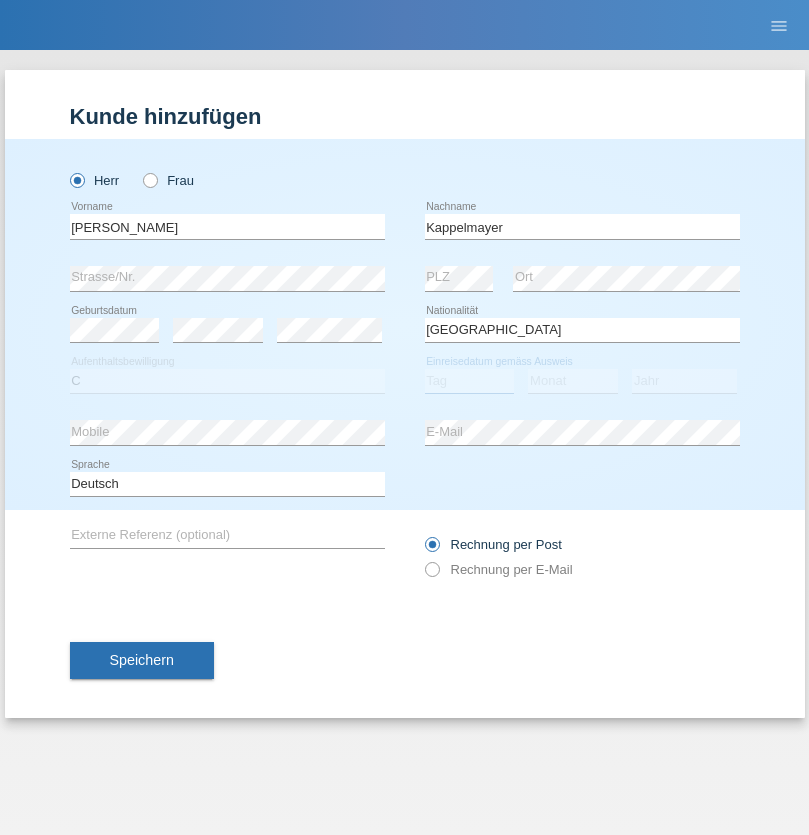 select on "12" 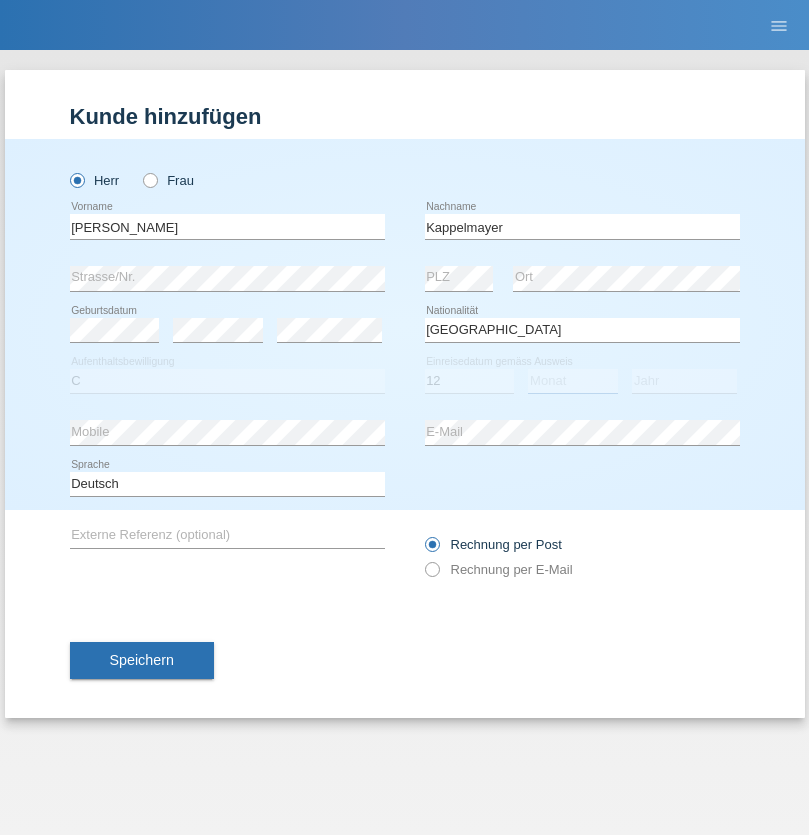 select on "02" 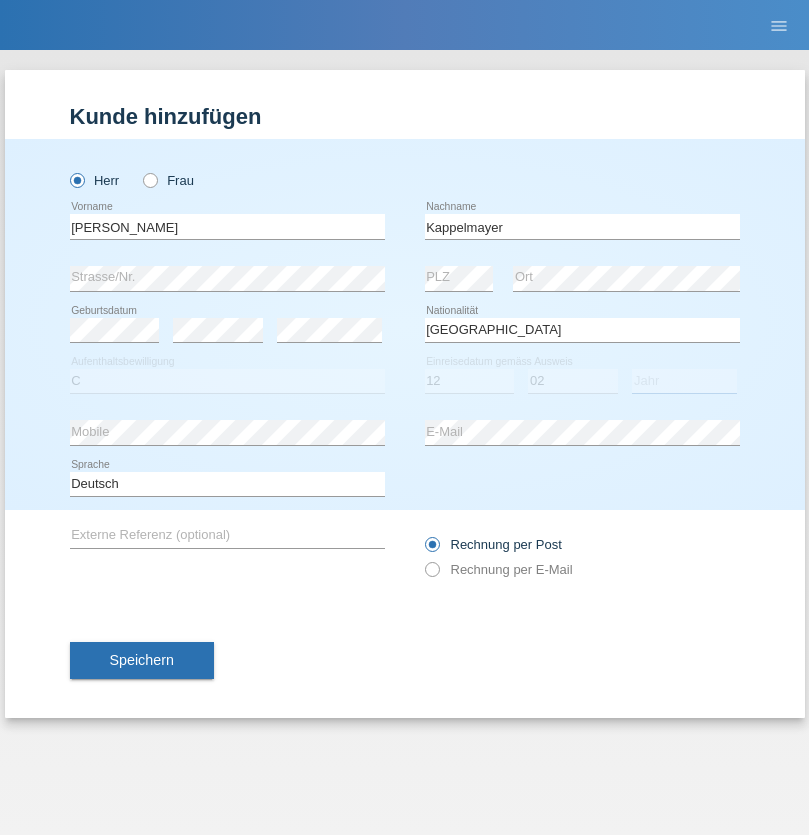 select on "2021" 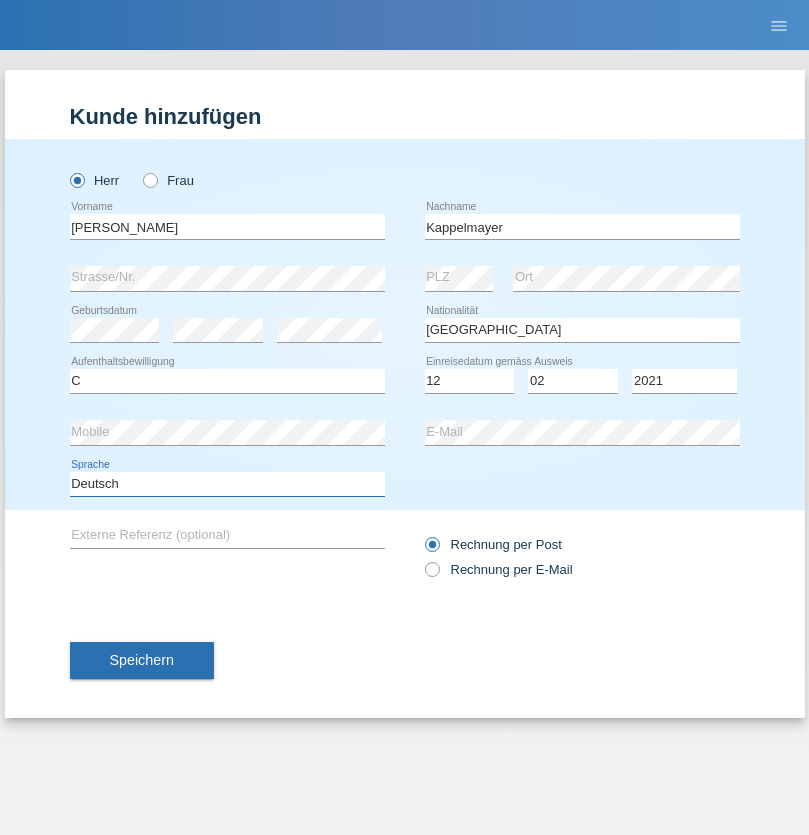 select on "en" 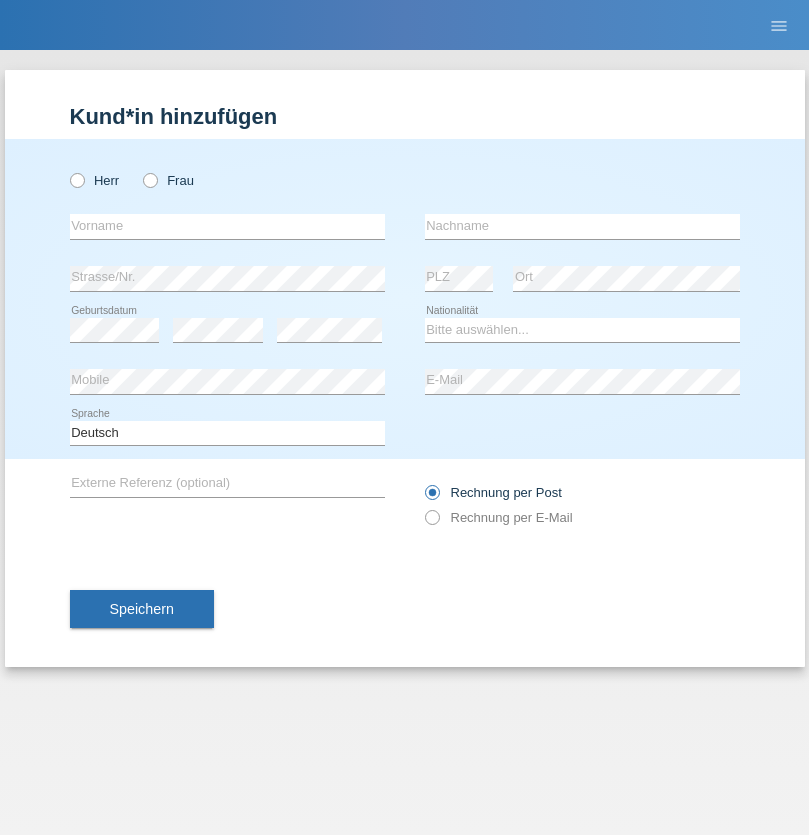 scroll, scrollTop: 0, scrollLeft: 0, axis: both 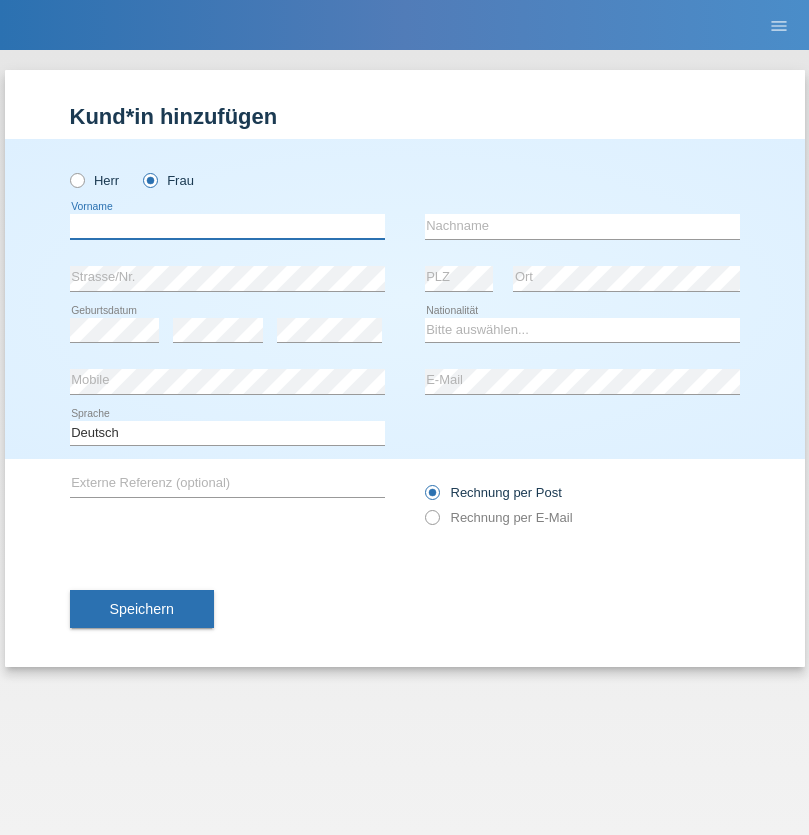 click at bounding box center [227, 226] 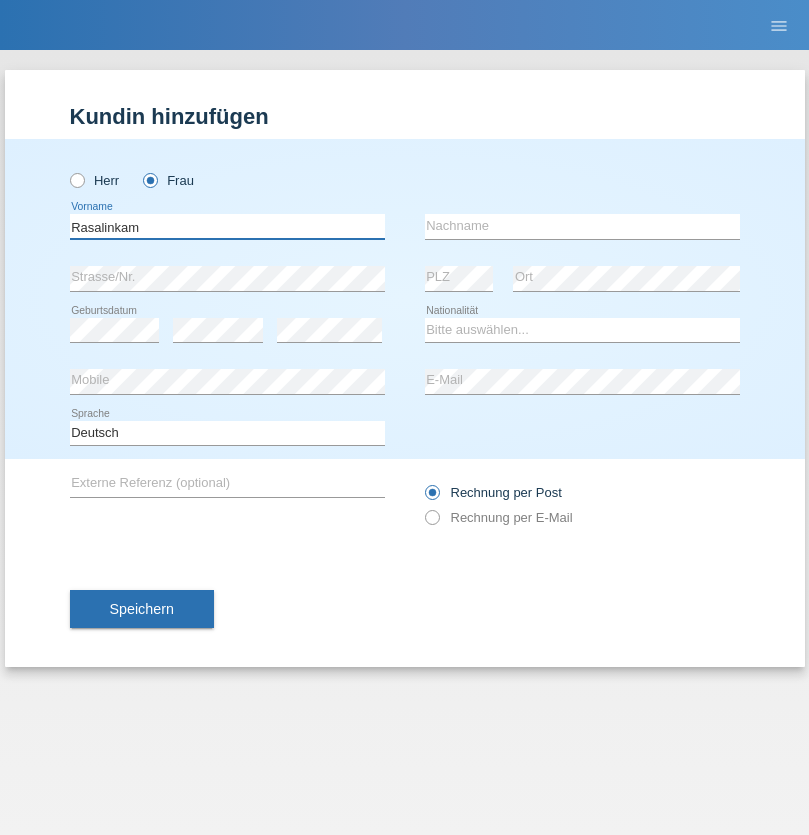 type on "Rasalinkam" 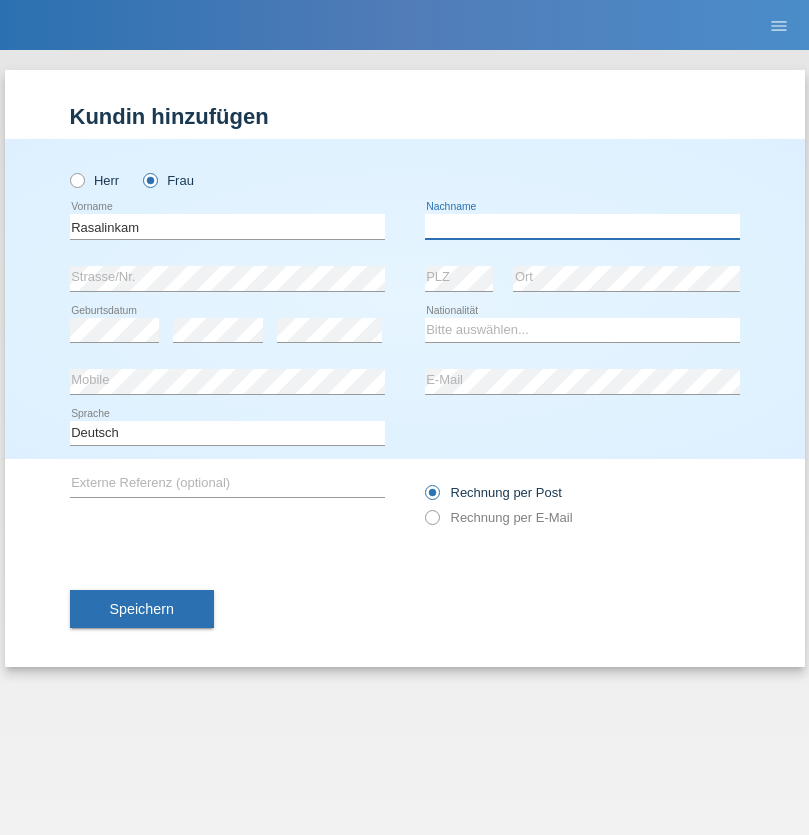 click at bounding box center [582, 226] 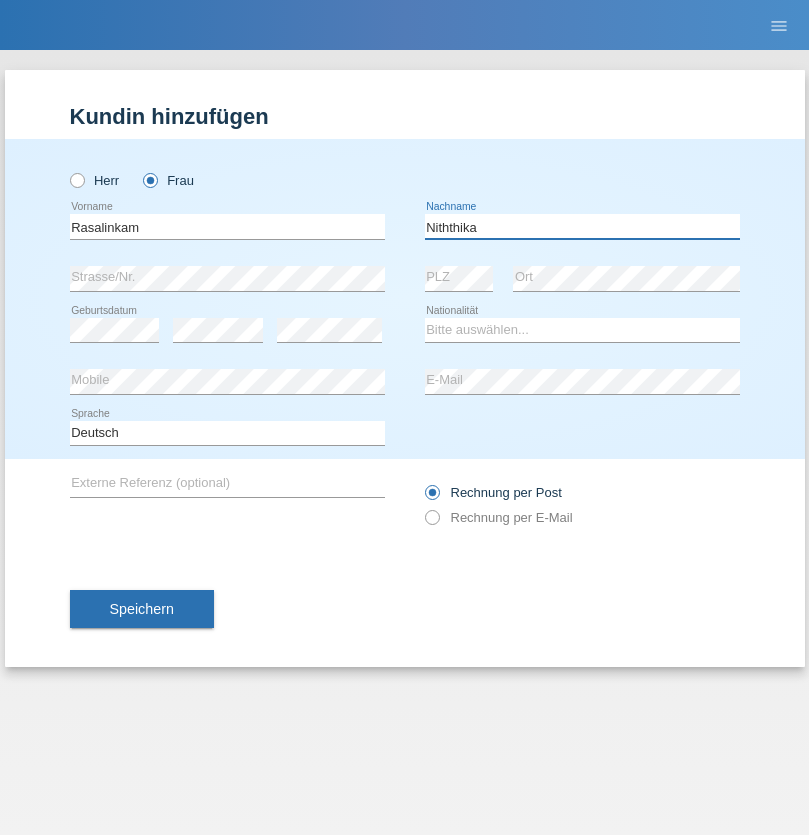 type on "Niththika" 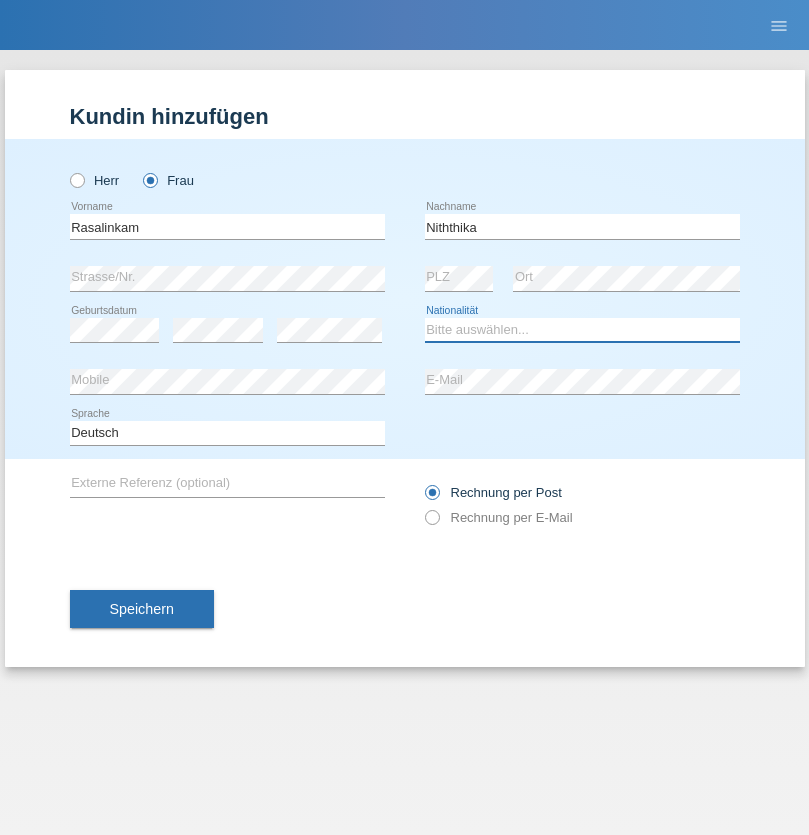 select on "LK" 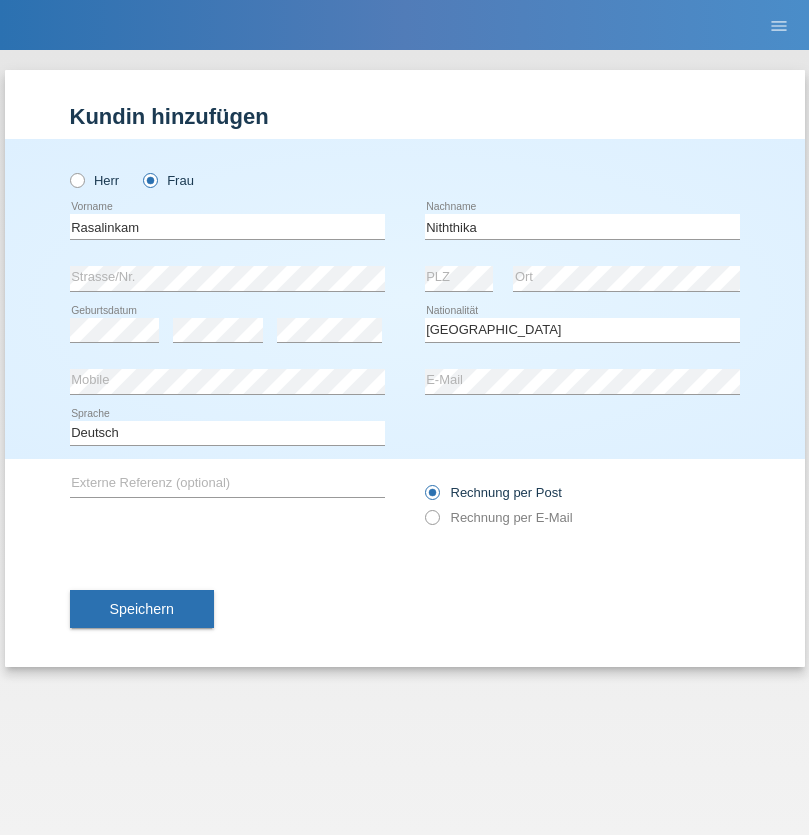 select on "C" 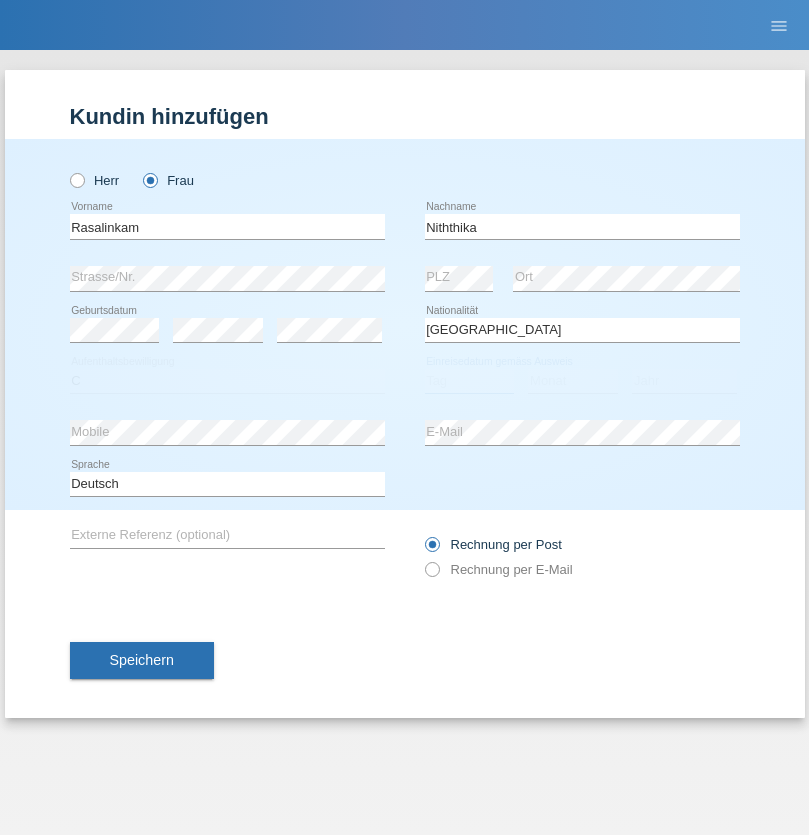 select on "14" 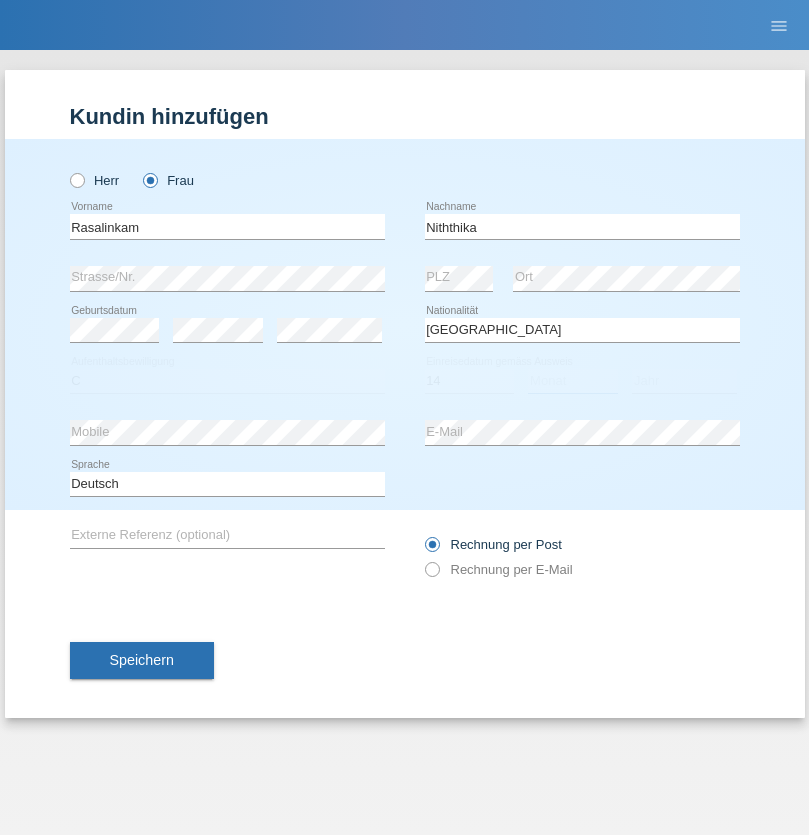 select on "07" 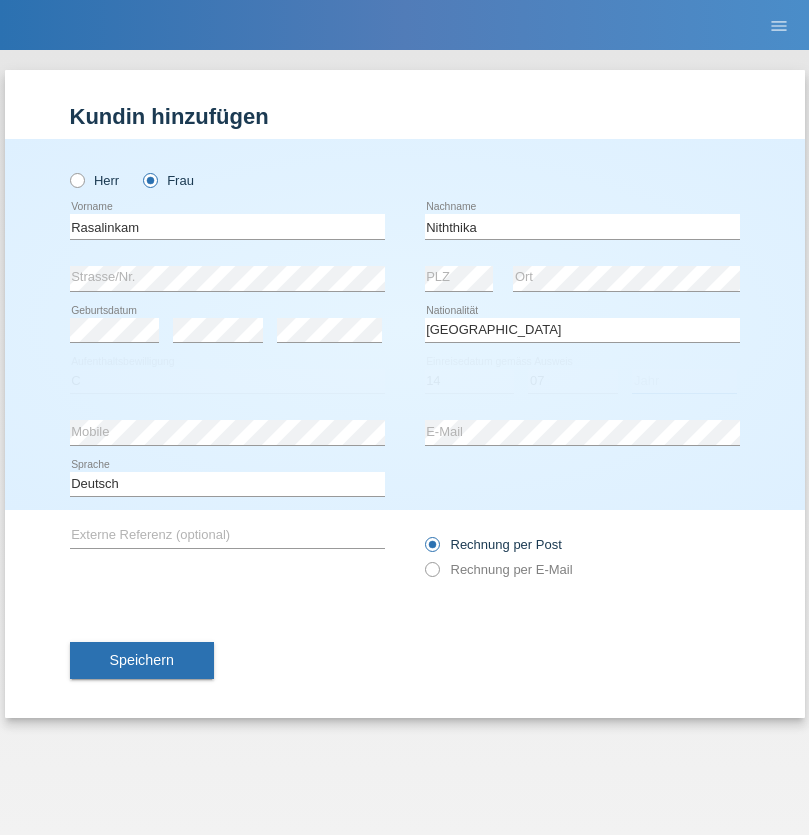 select on "2021" 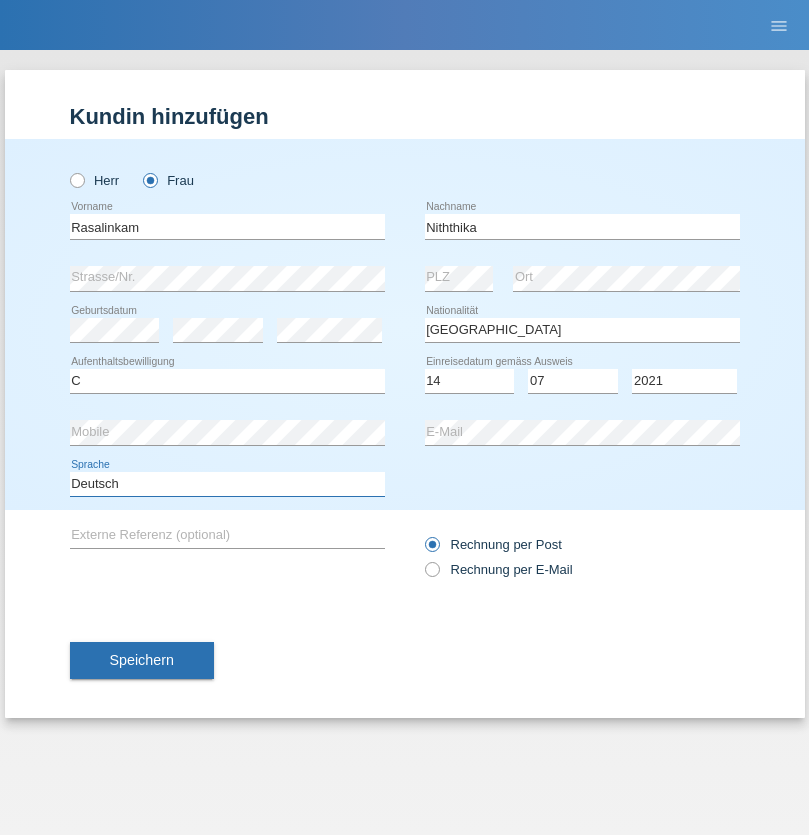 select on "en" 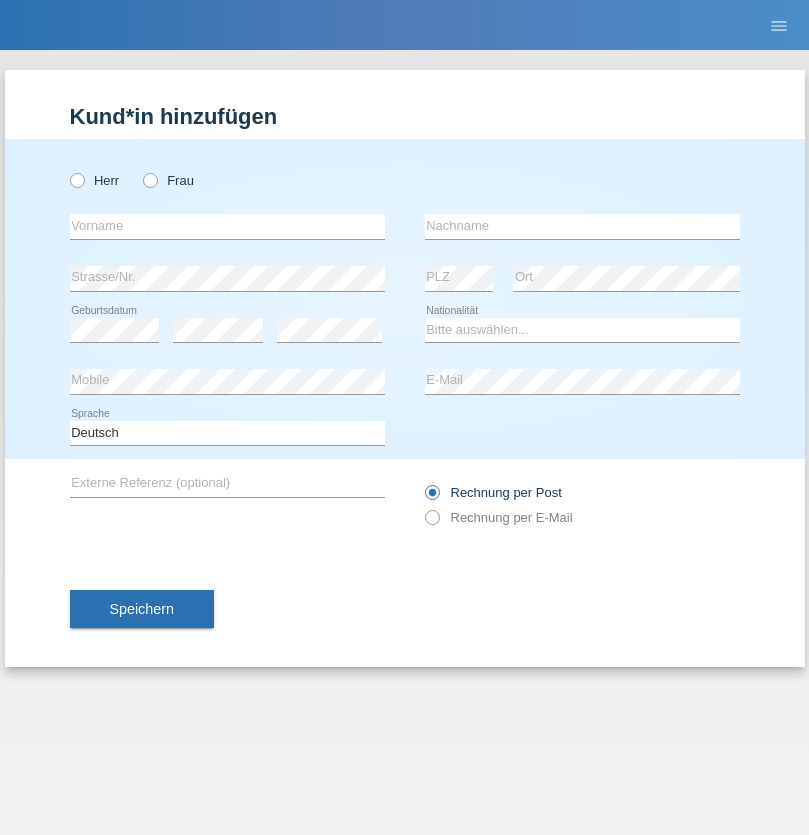scroll, scrollTop: 0, scrollLeft: 0, axis: both 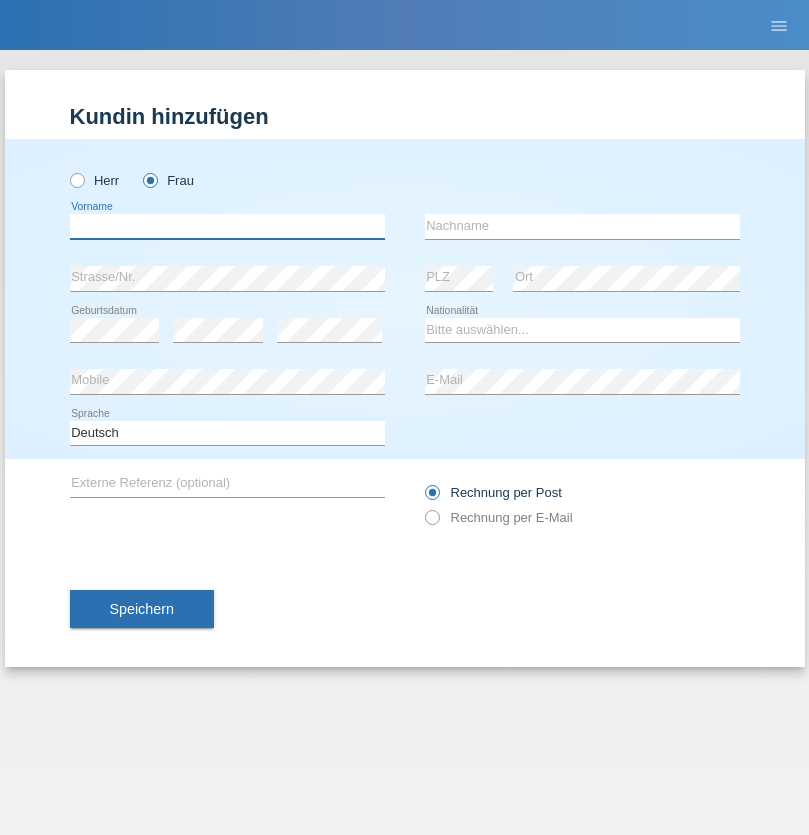 click at bounding box center [227, 226] 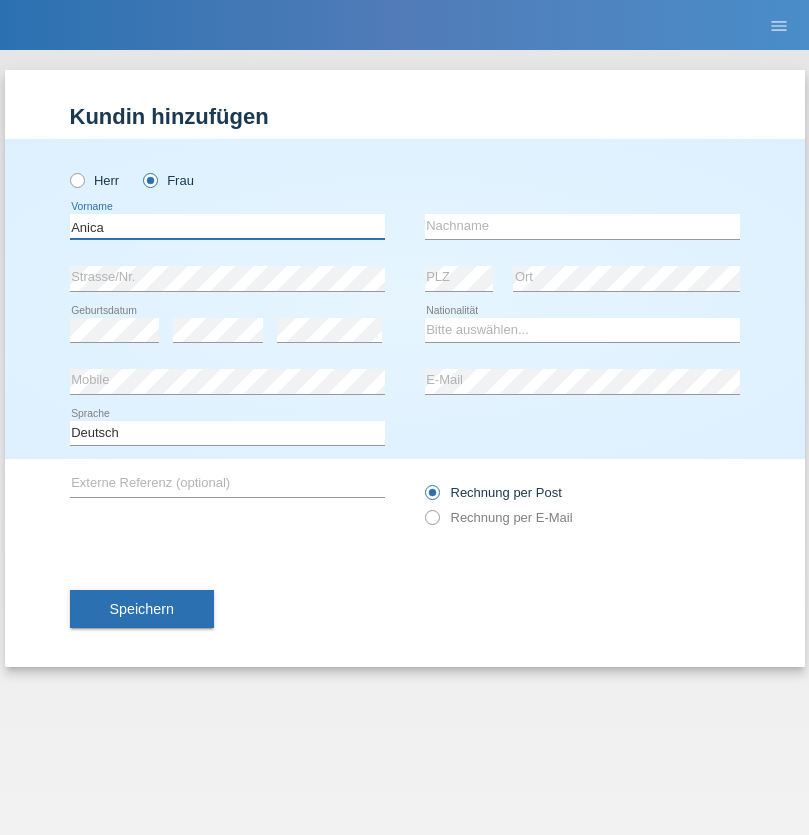 type on "Anica" 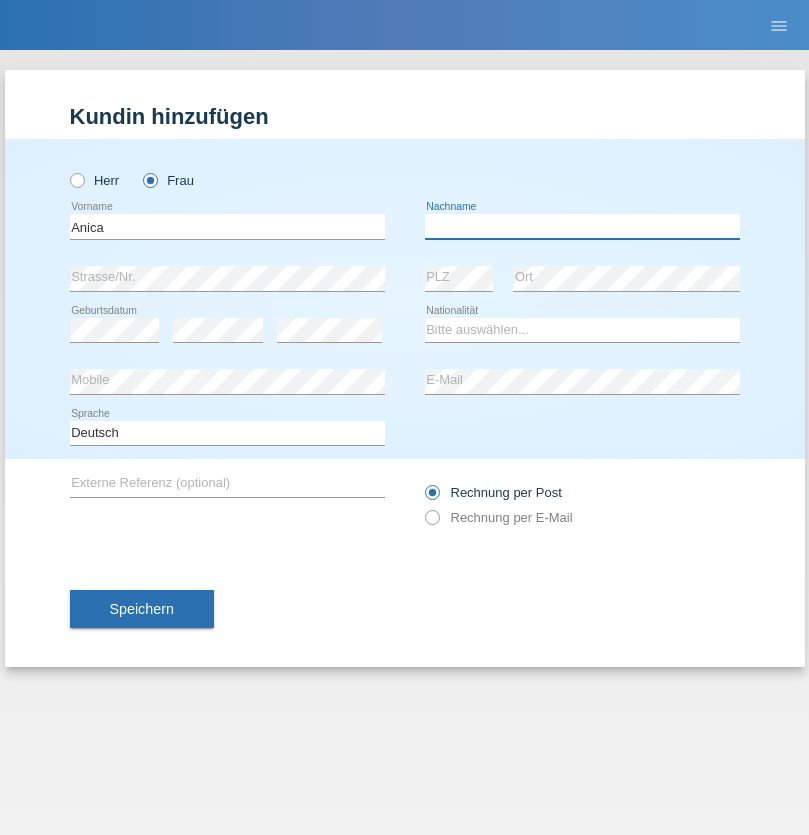 click at bounding box center (582, 226) 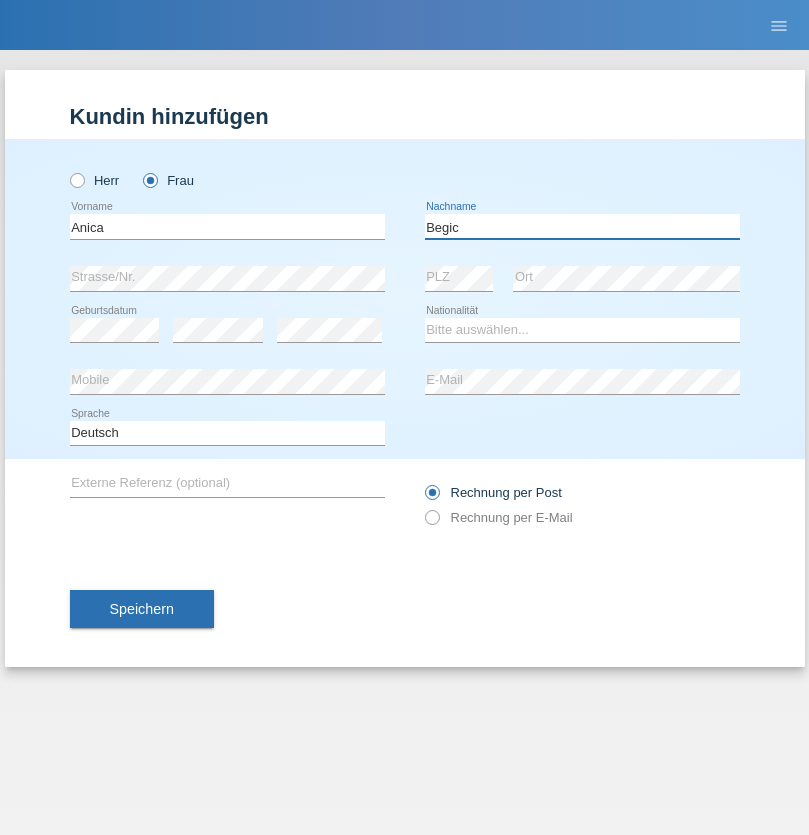 type on "Begic" 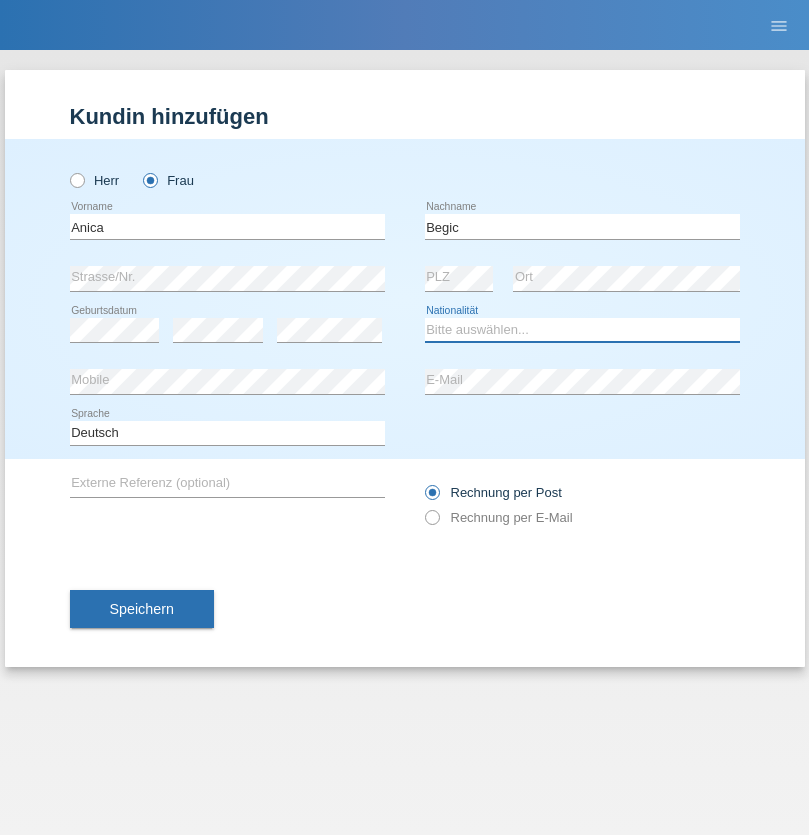 select on "CH" 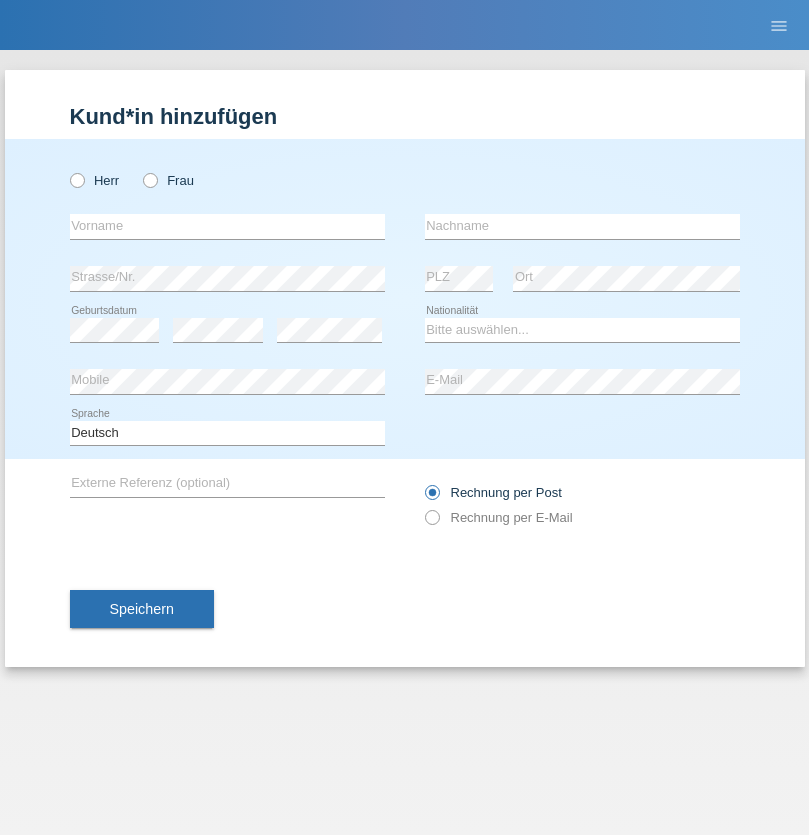 scroll, scrollTop: 0, scrollLeft: 0, axis: both 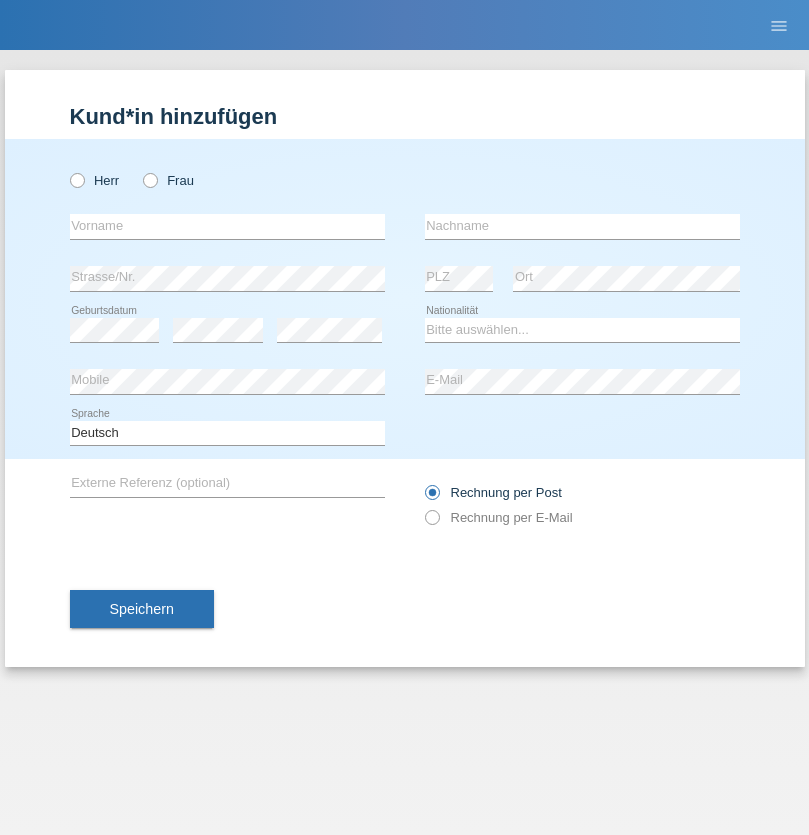 radio on "true" 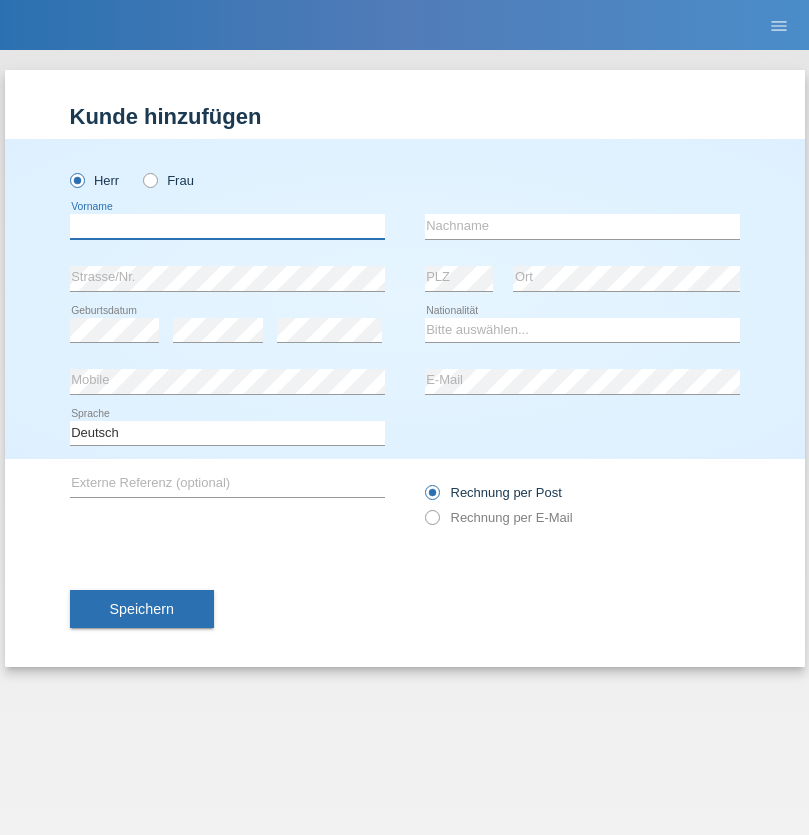 click at bounding box center (227, 226) 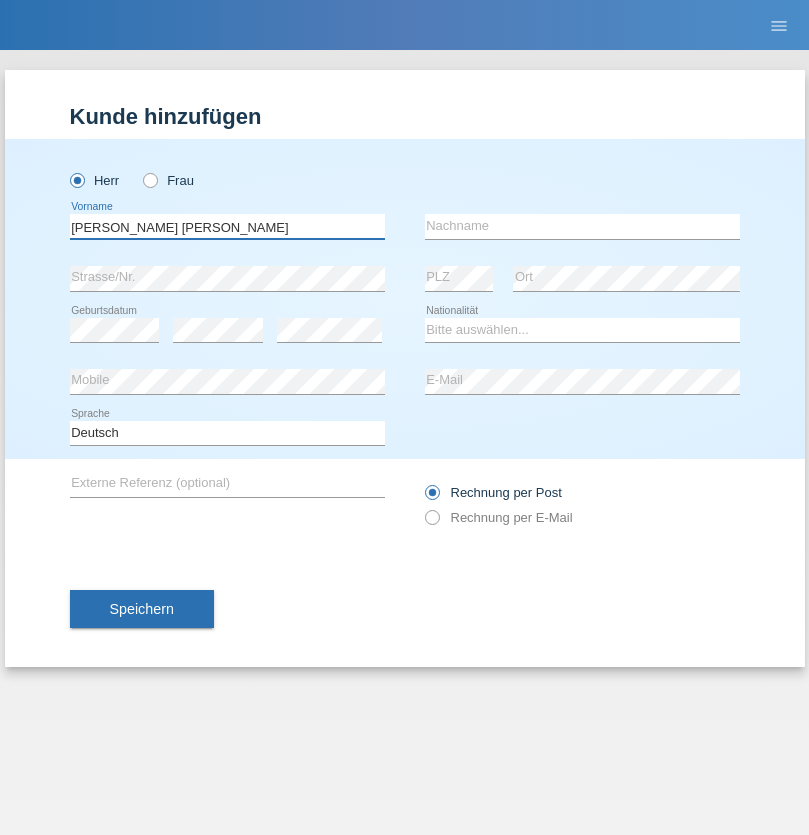 type on "[PERSON_NAME] [PERSON_NAME]" 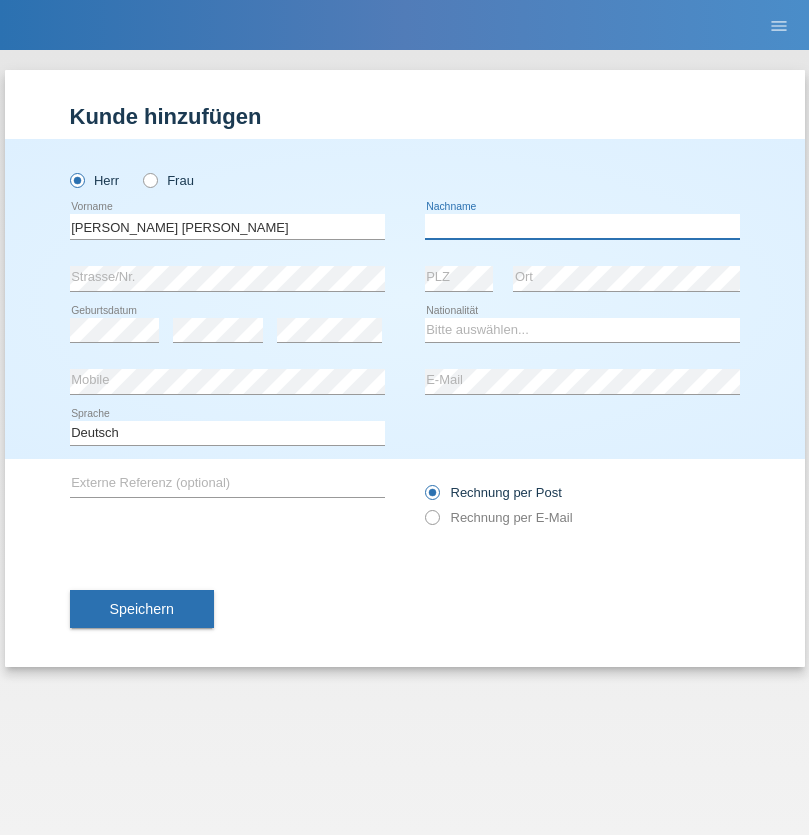 click at bounding box center (582, 226) 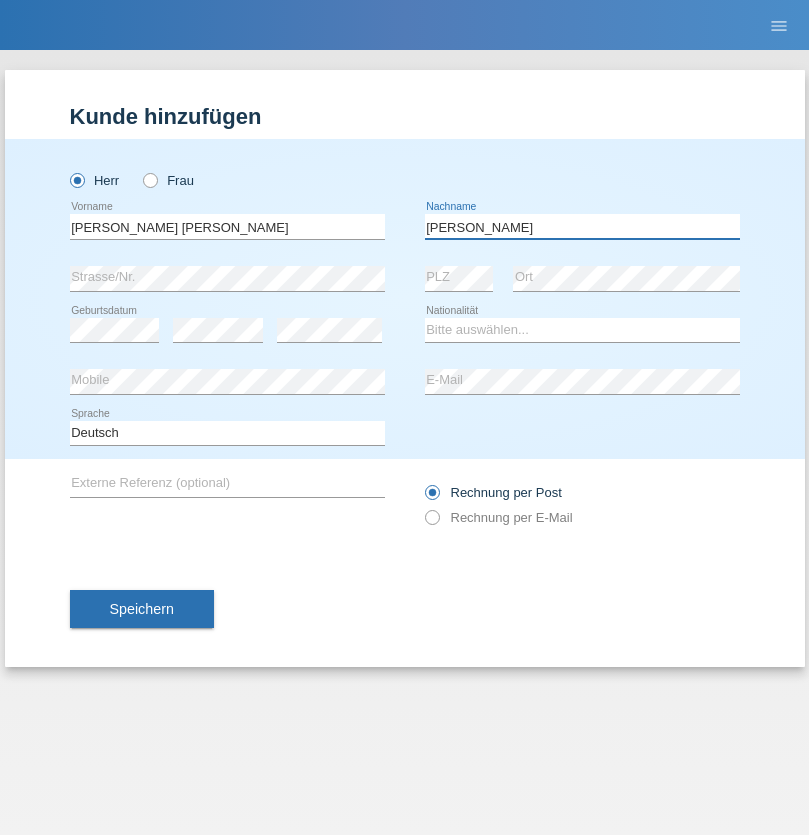 type on "Luis jose" 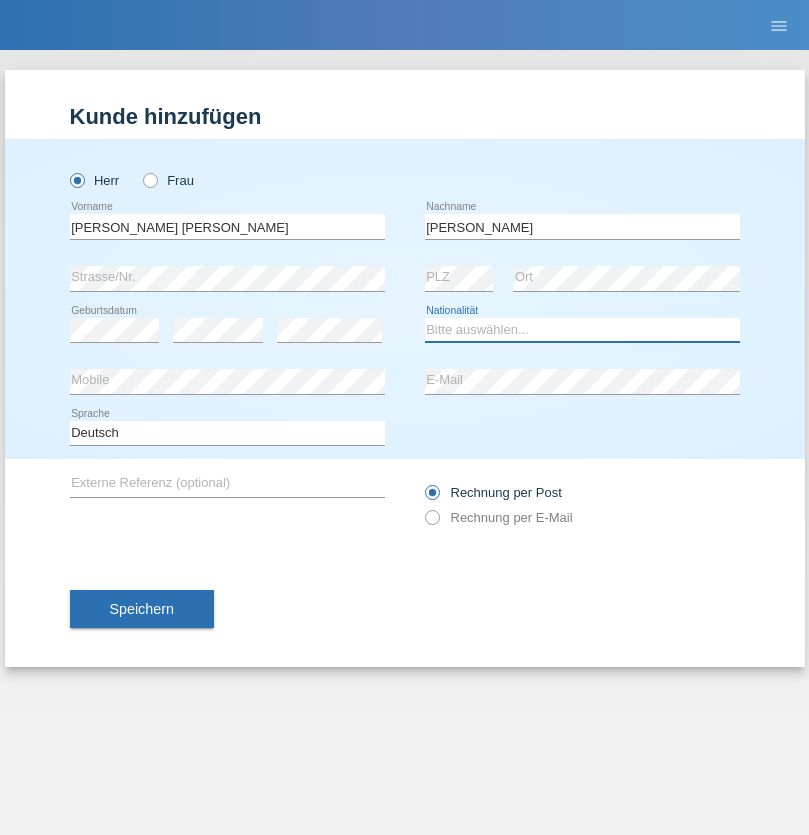 select on "CH" 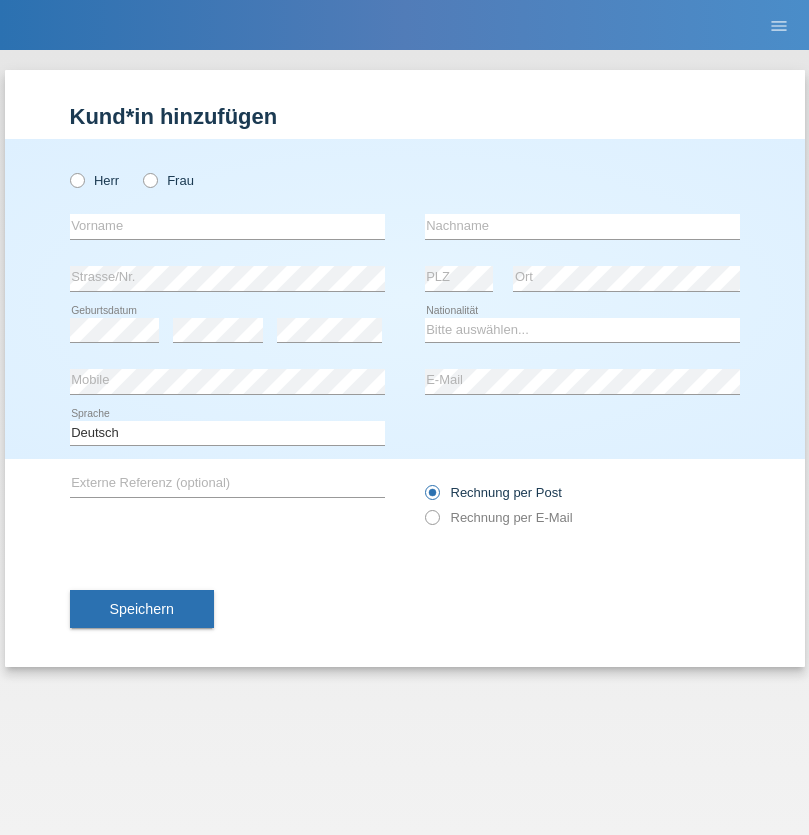 scroll, scrollTop: 0, scrollLeft: 0, axis: both 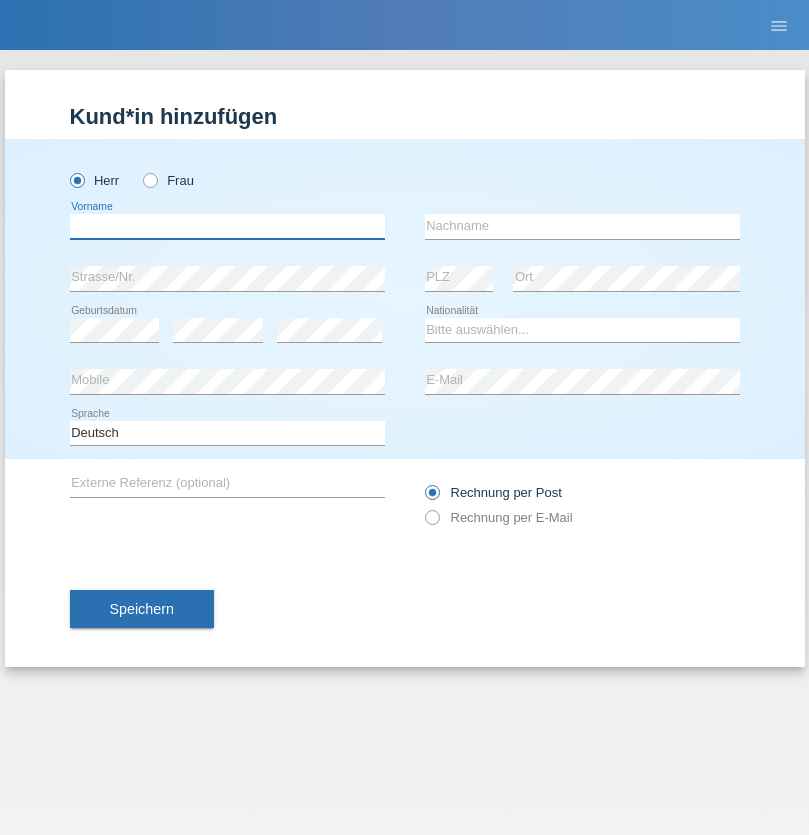 click at bounding box center [227, 226] 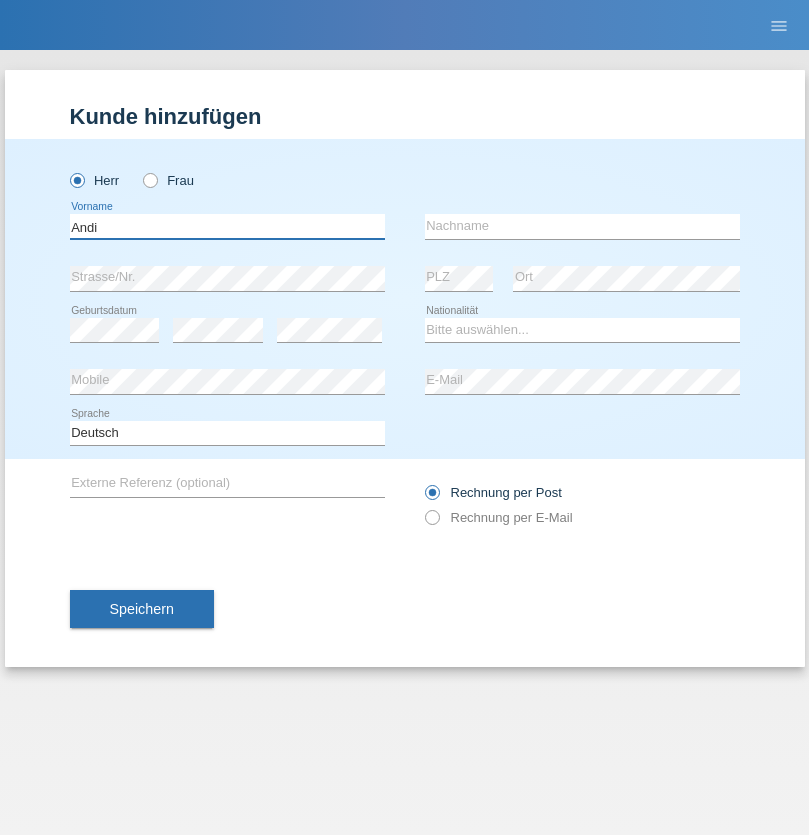 type on "Andi" 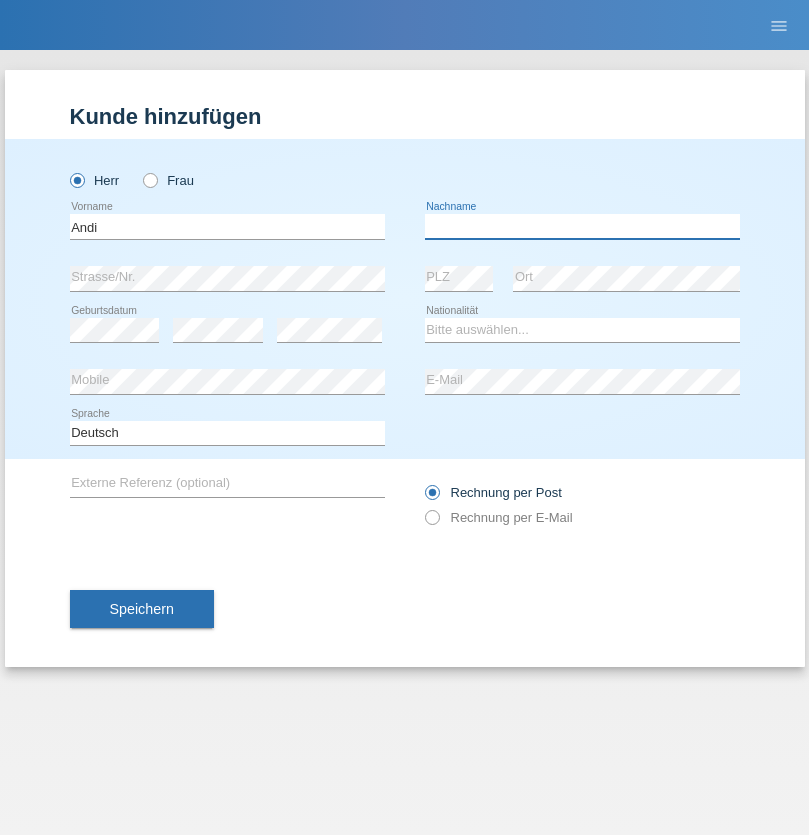 click at bounding box center [582, 226] 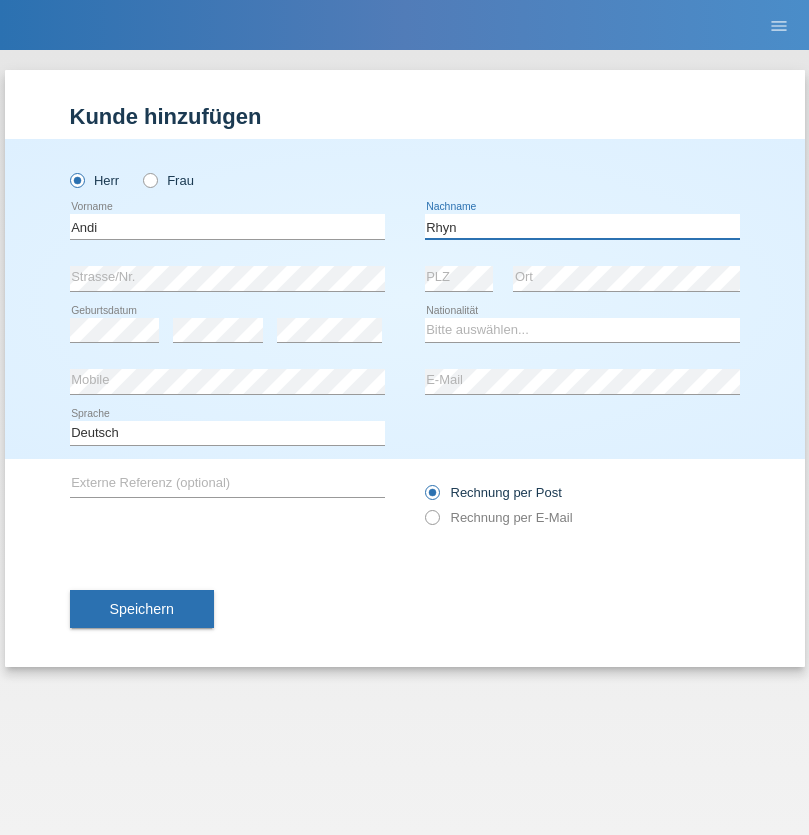 type on "Rhyn" 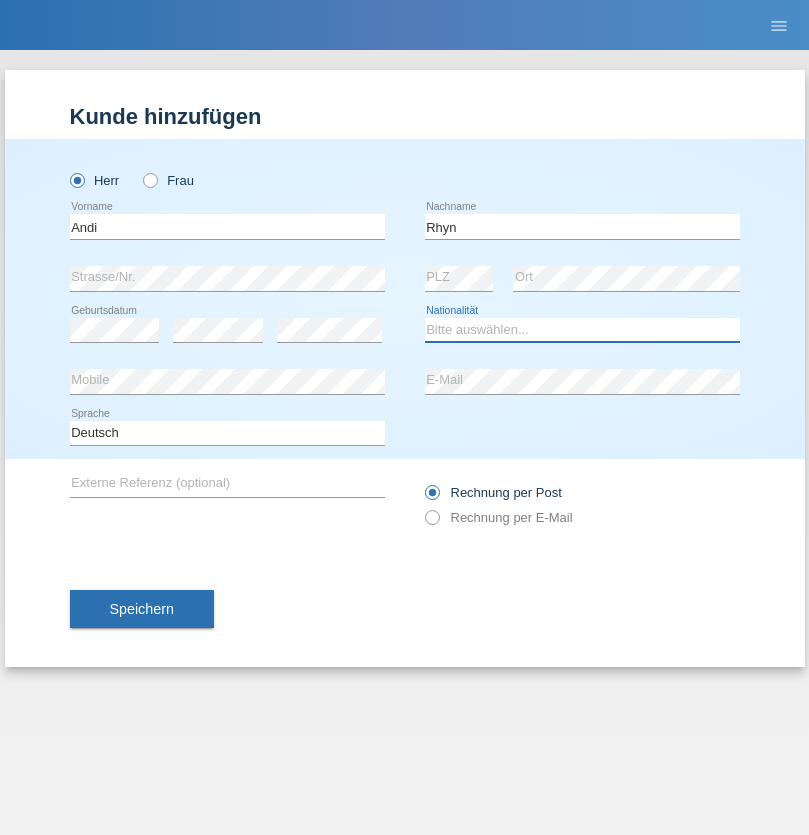 select on "CH" 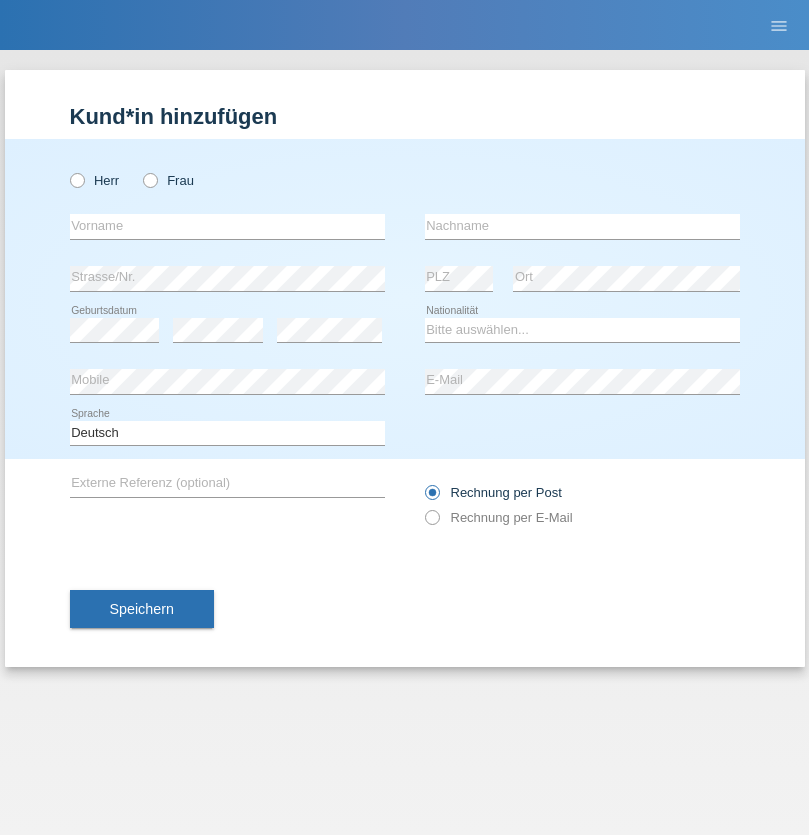 scroll, scrollTop: 0, scrollLeft: 0, axis: both 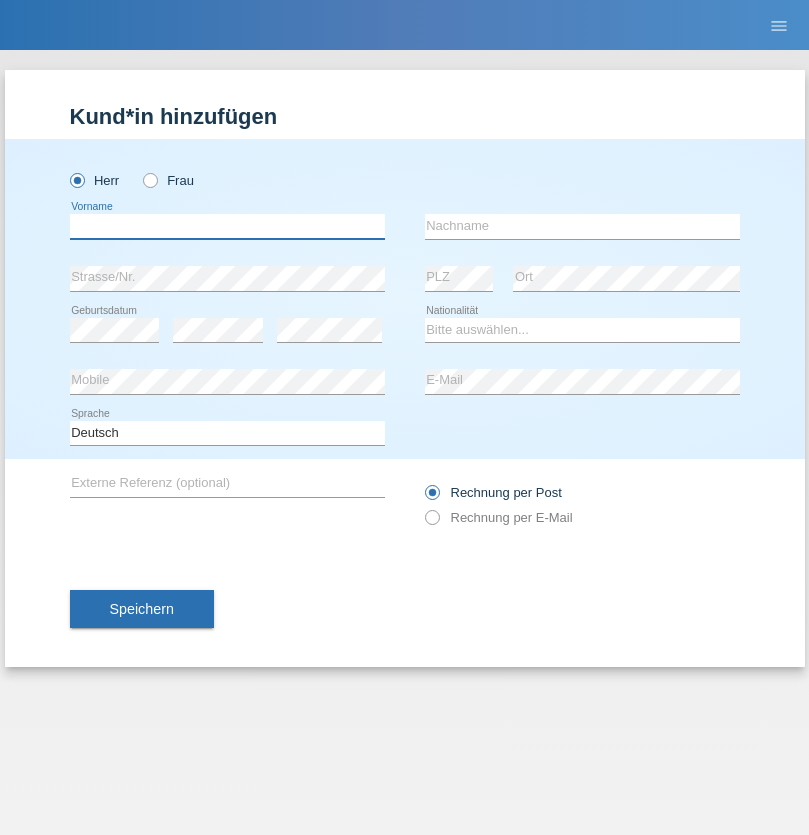 click at bounding box center (227, 226) 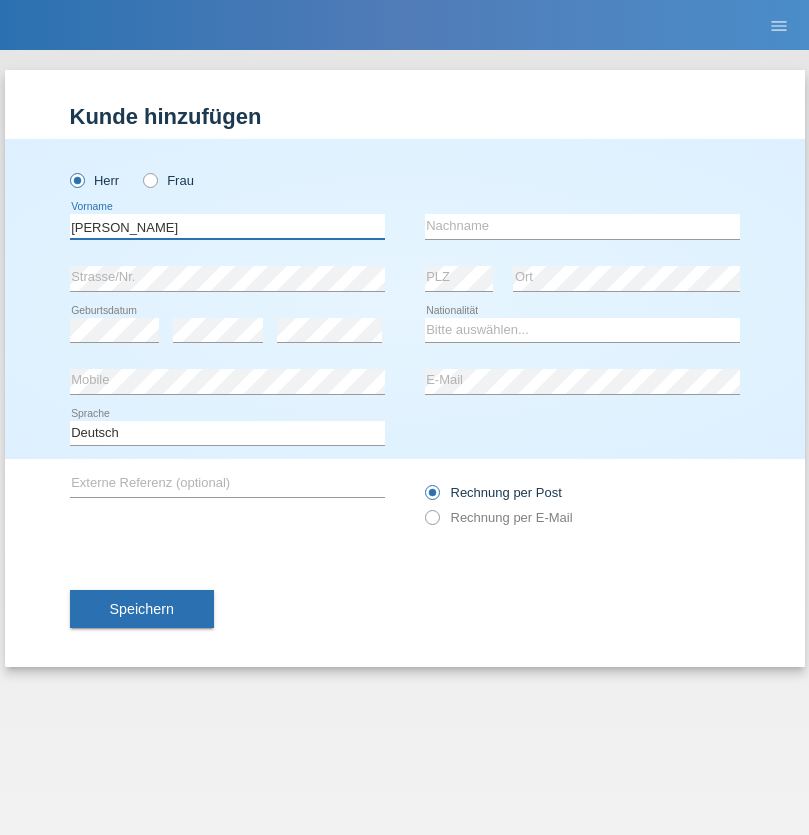 type on "[PERSON_NAME]" 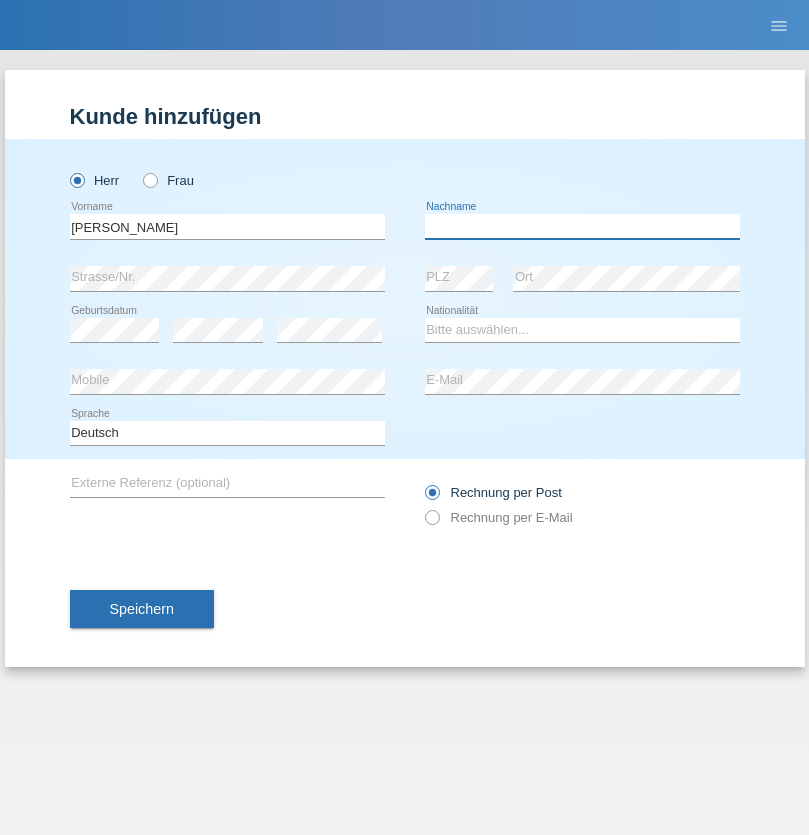 click at bounding box center (582, 226) 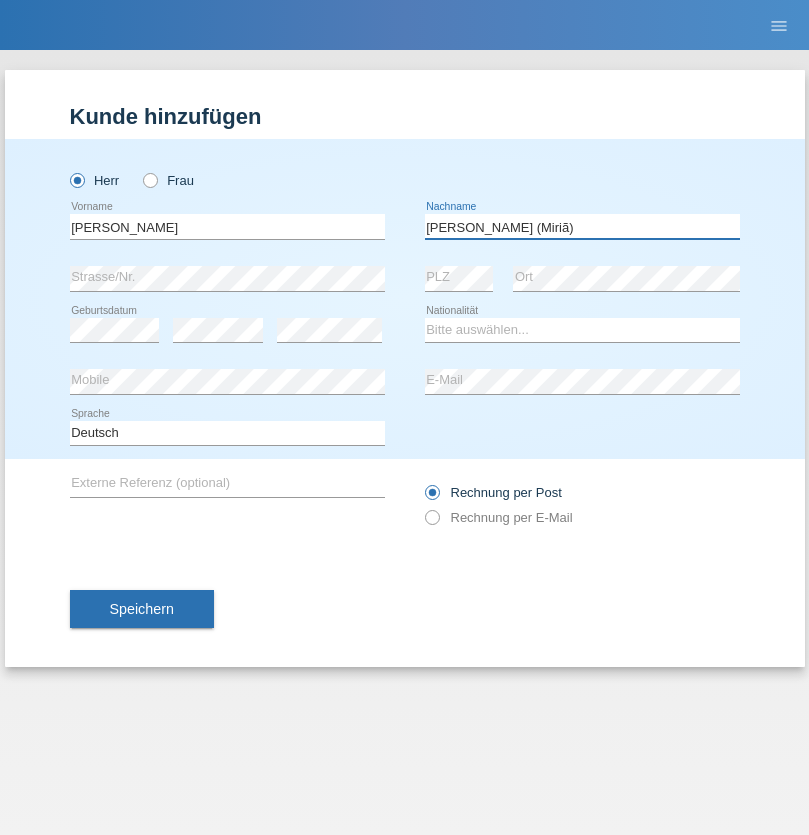 type on "[PERSON_NAME] (Miriã)" 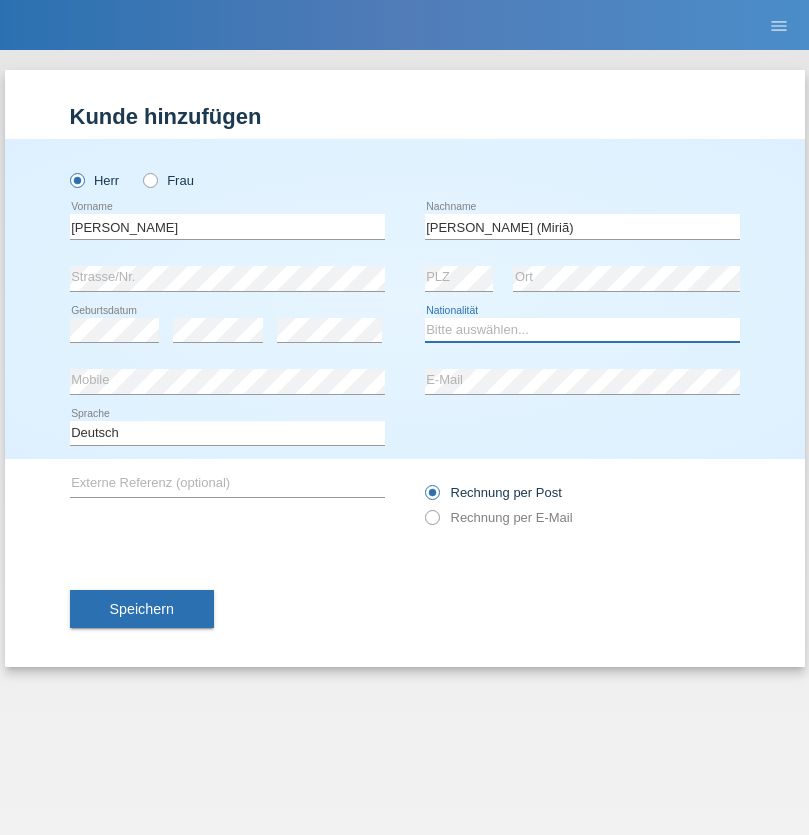 select on "BR" 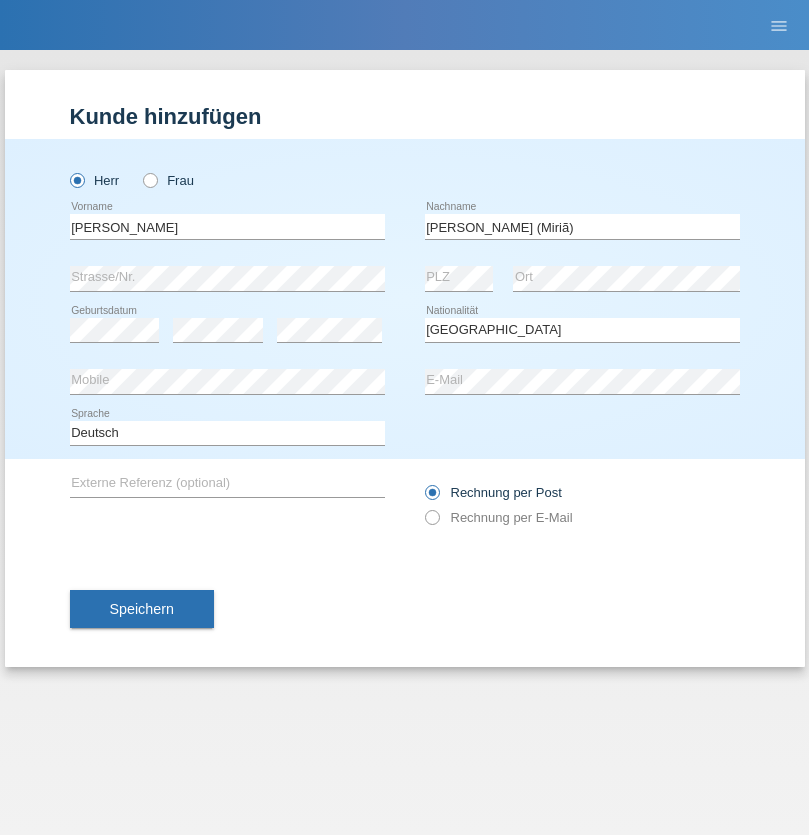 select on "C" 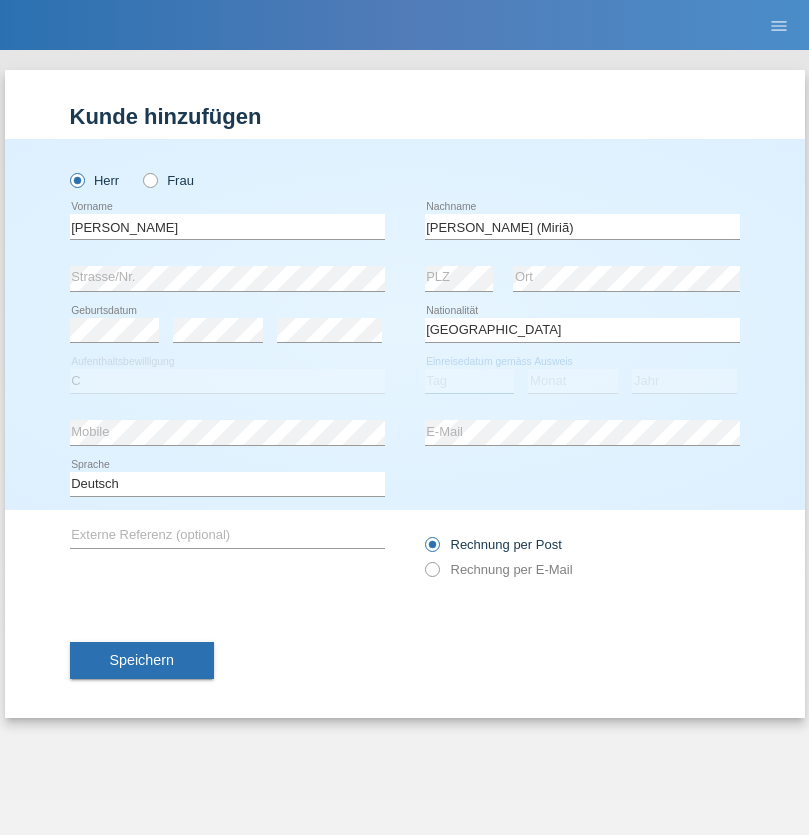 select on "26" 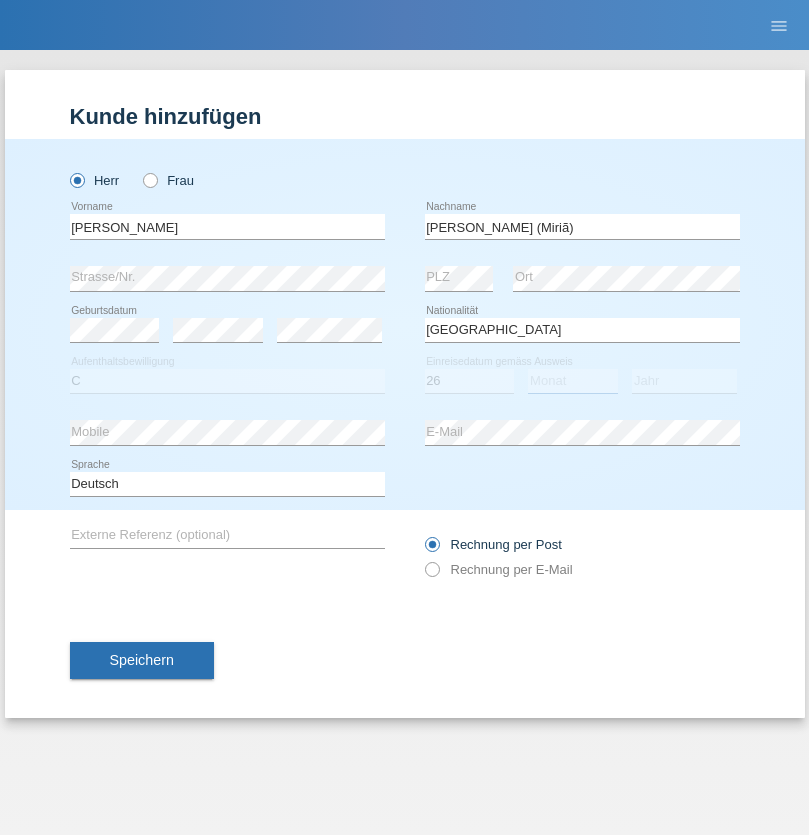 select on "01" 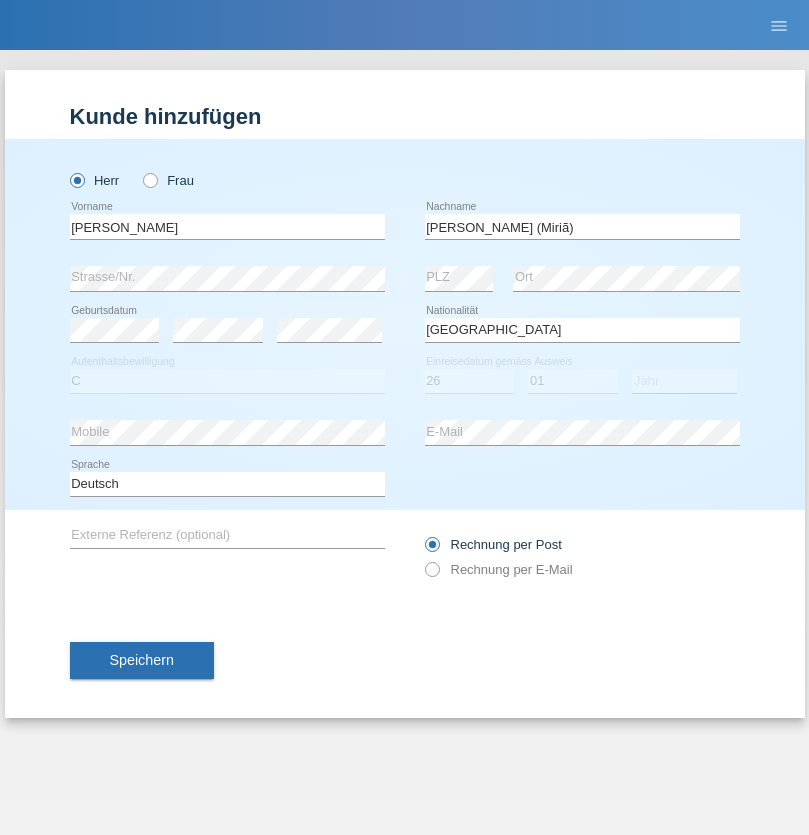 select on "2021" 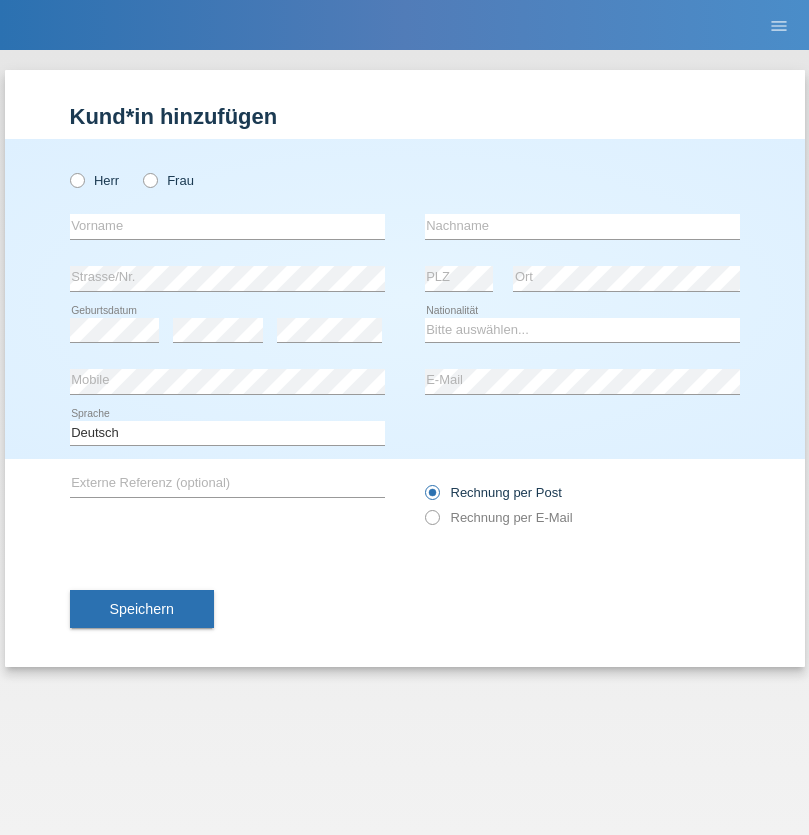 scroll, scrollTop: 0, scrollLeft: 0, axis: both 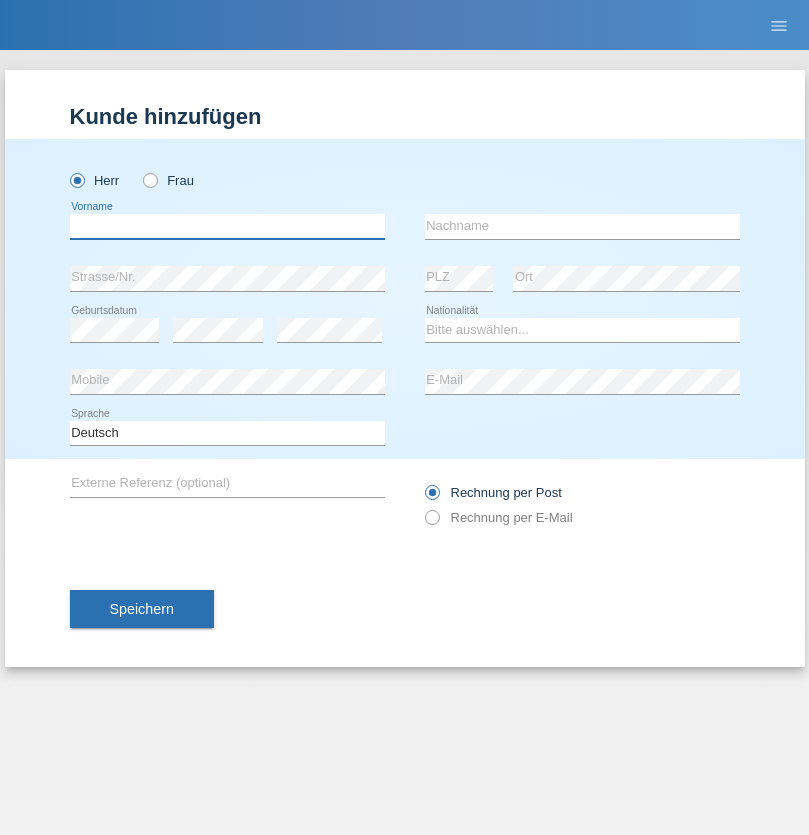 click at bounding box center (227, 226) 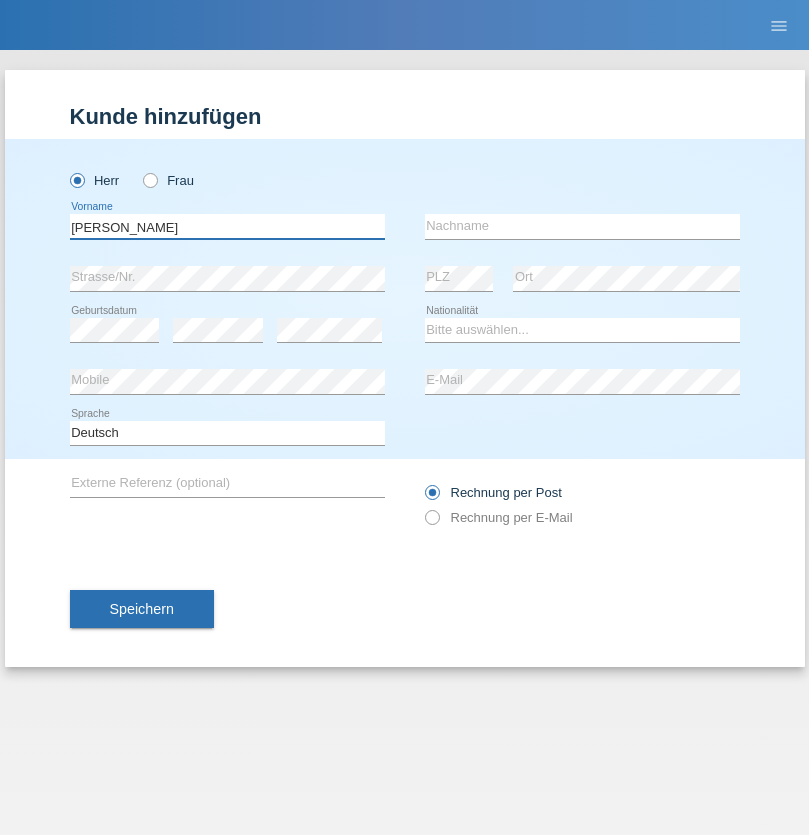 type on "Alex" 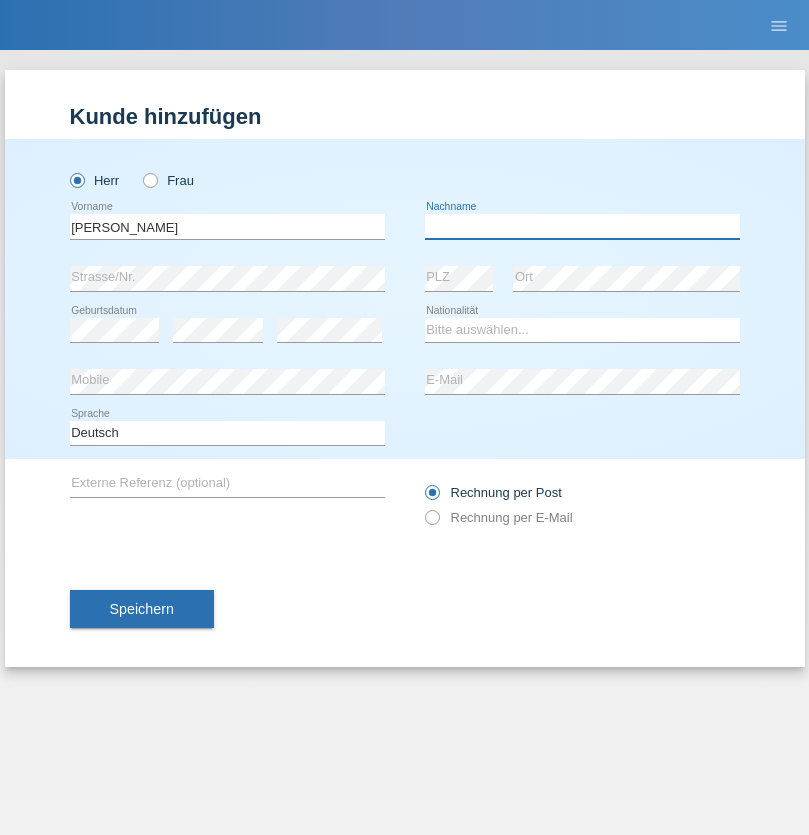 click at bounding box center [582, 226] 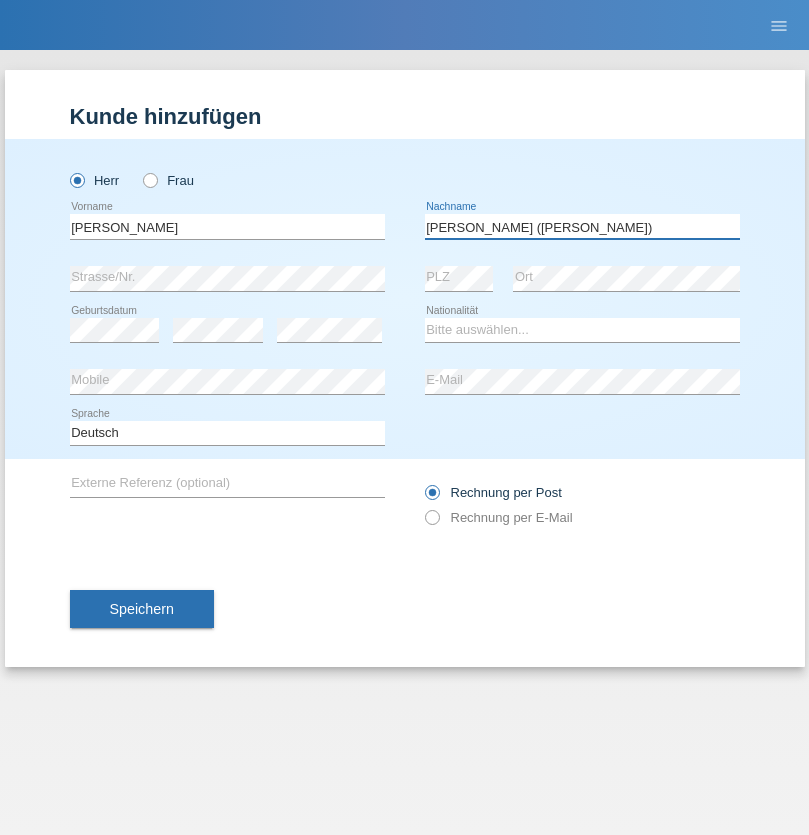 type on "A. Cassiano (Miriã)" 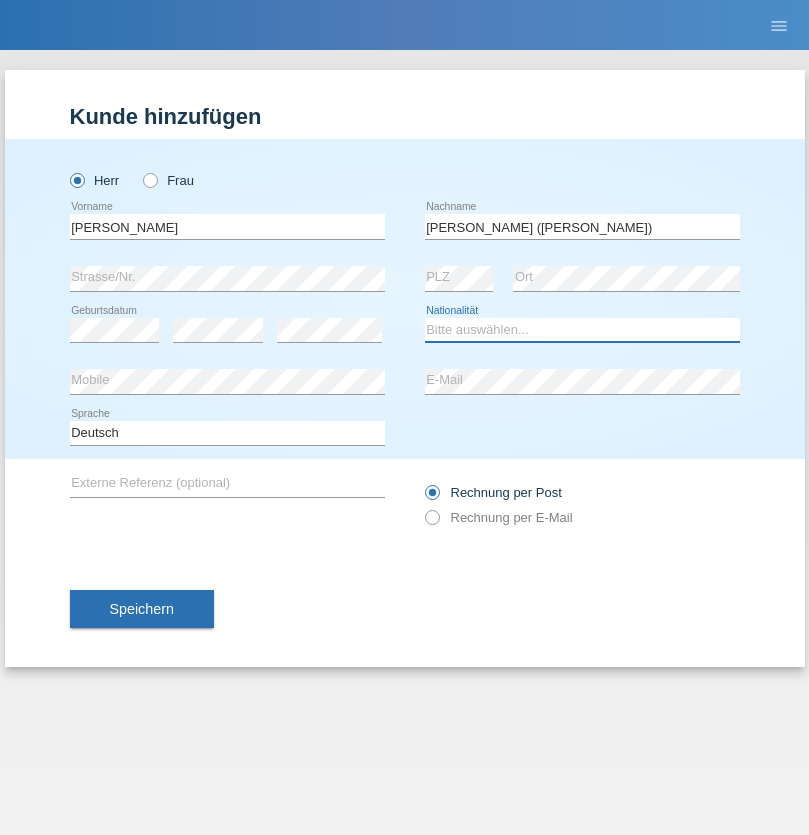 select on "BR" 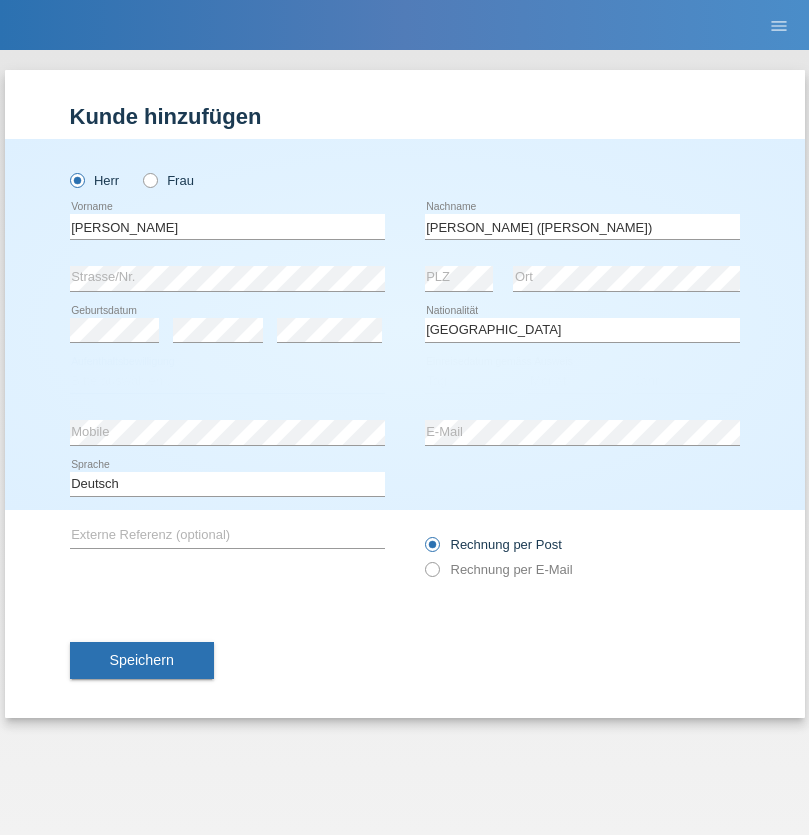 select on "C" 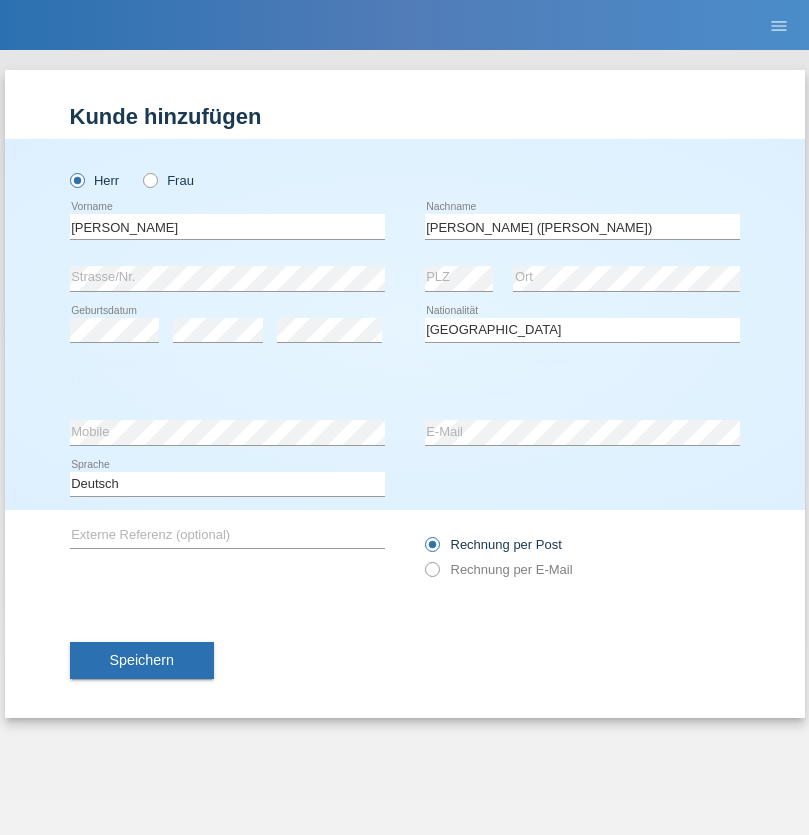 select on "14" 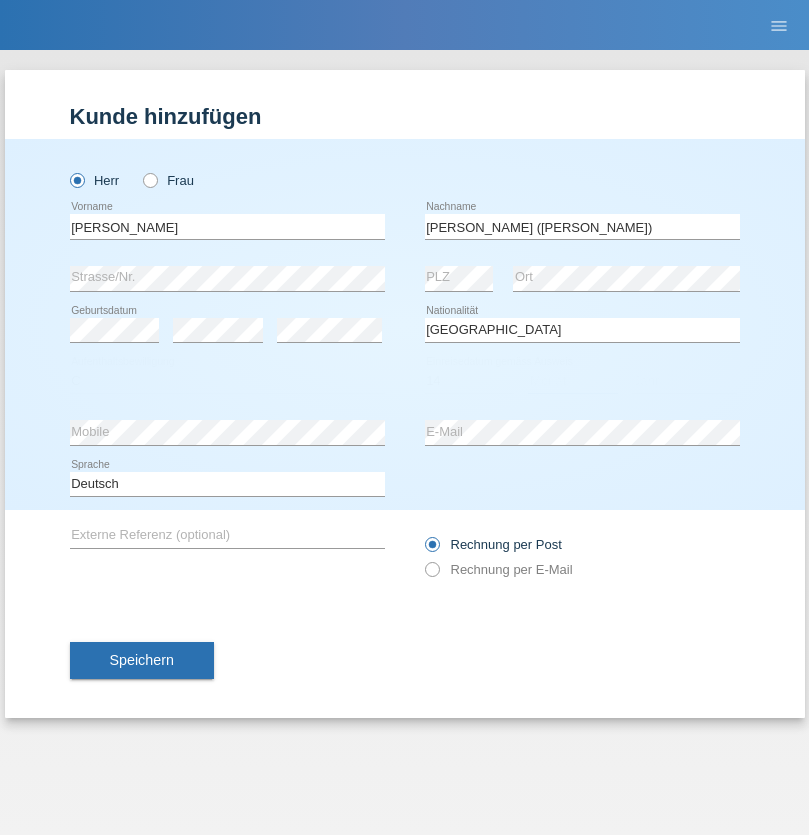 select on "12" 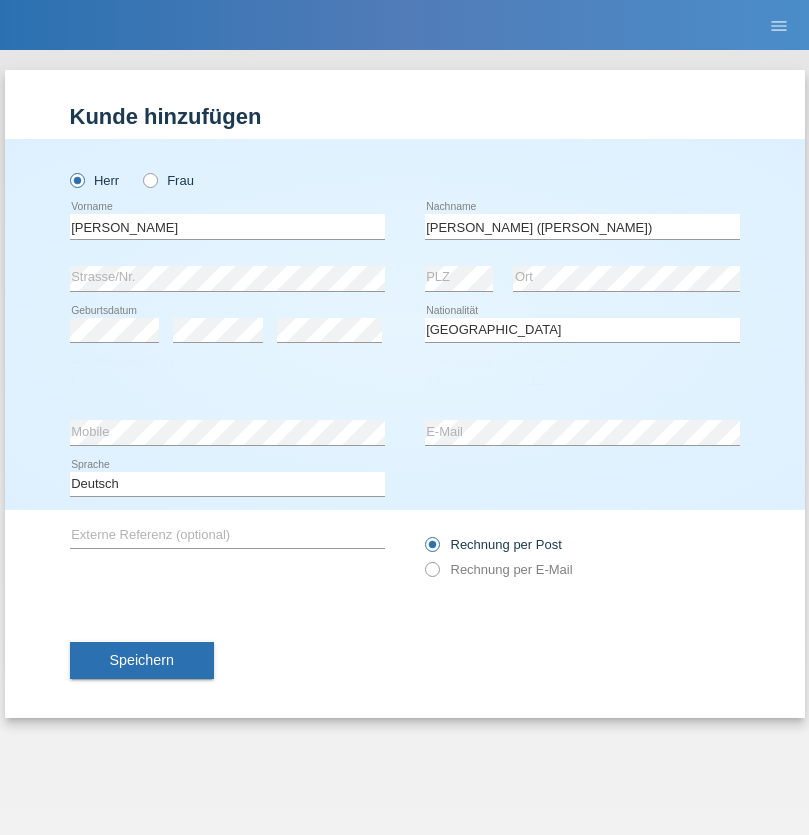 select on "2001" 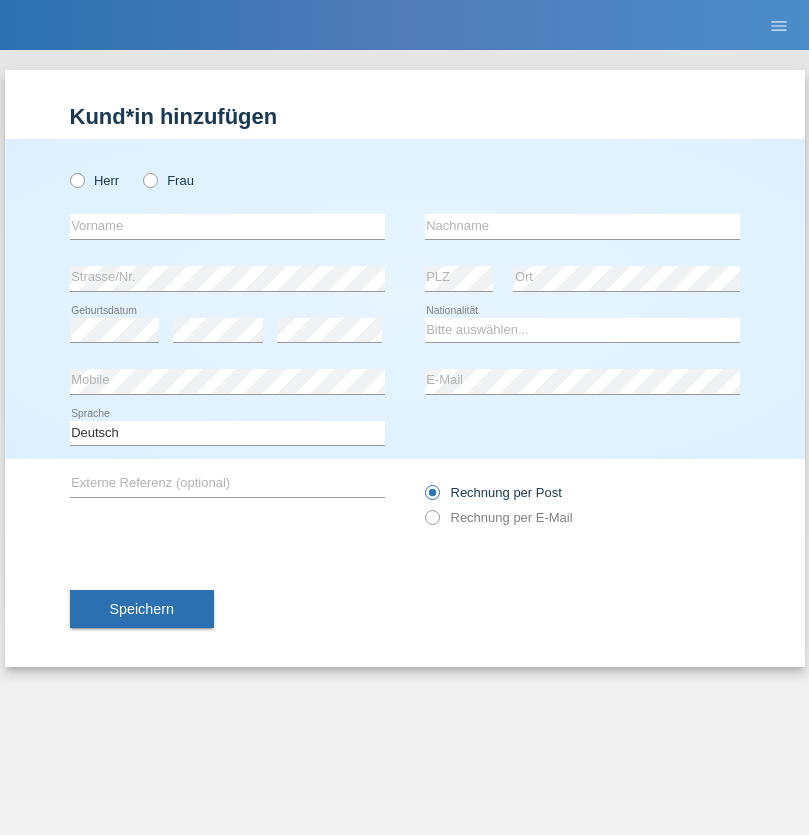 scroll, scrollTop: 0, scrollLeft: 0, axis: both 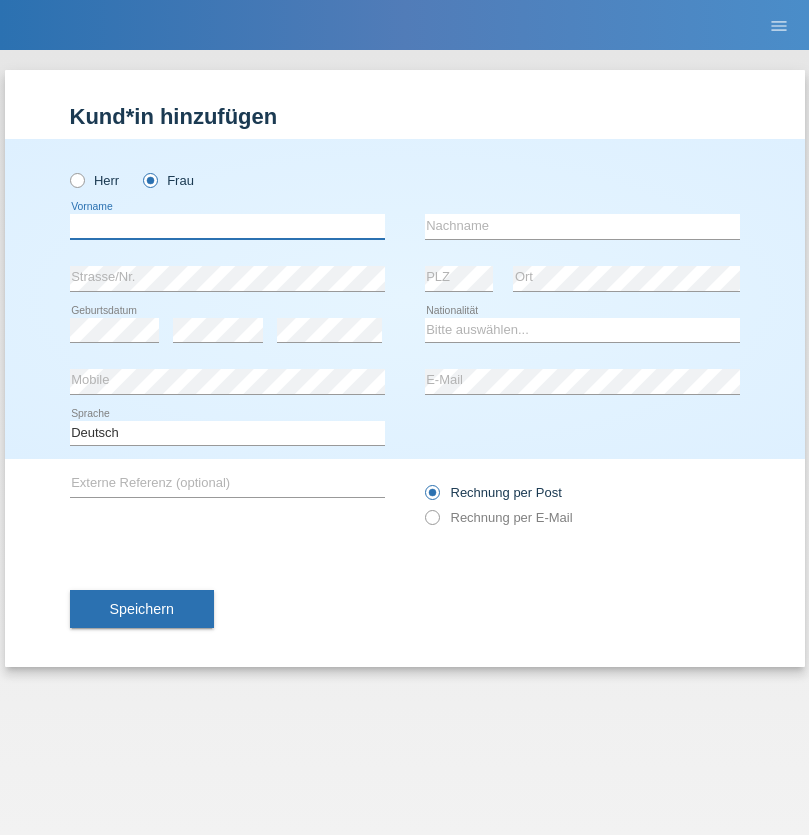 click at bounding box center [227, 226] 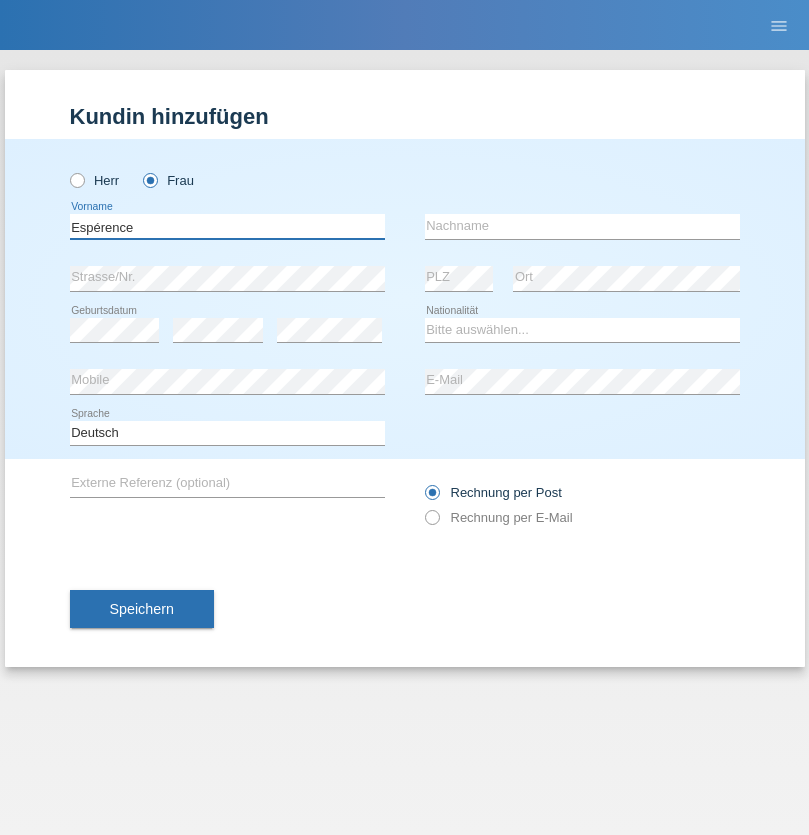 type on "Espérence" 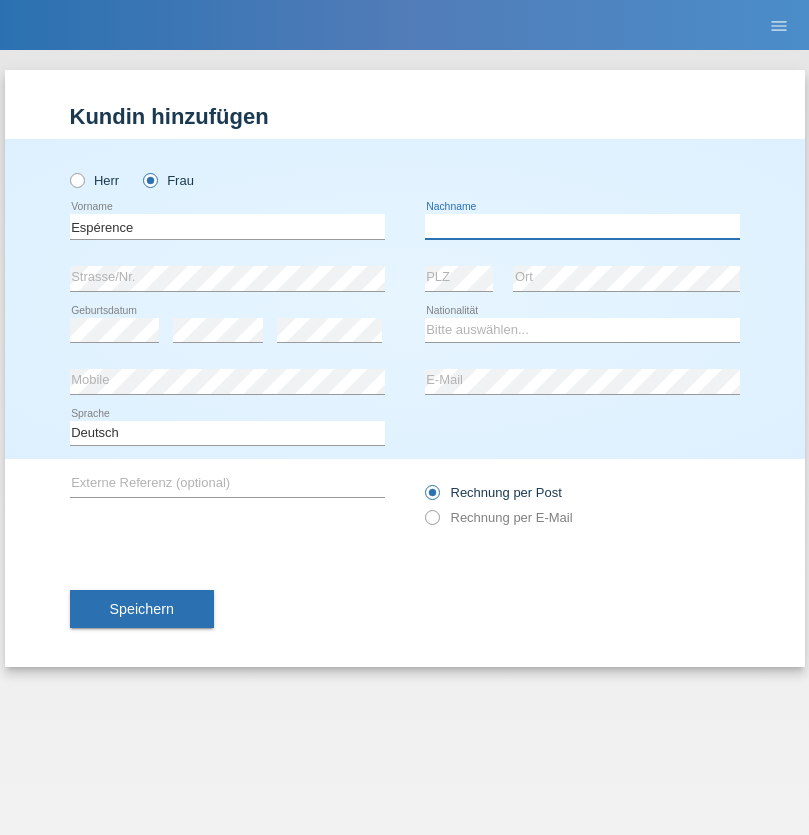click at bounding box center [582, 226] 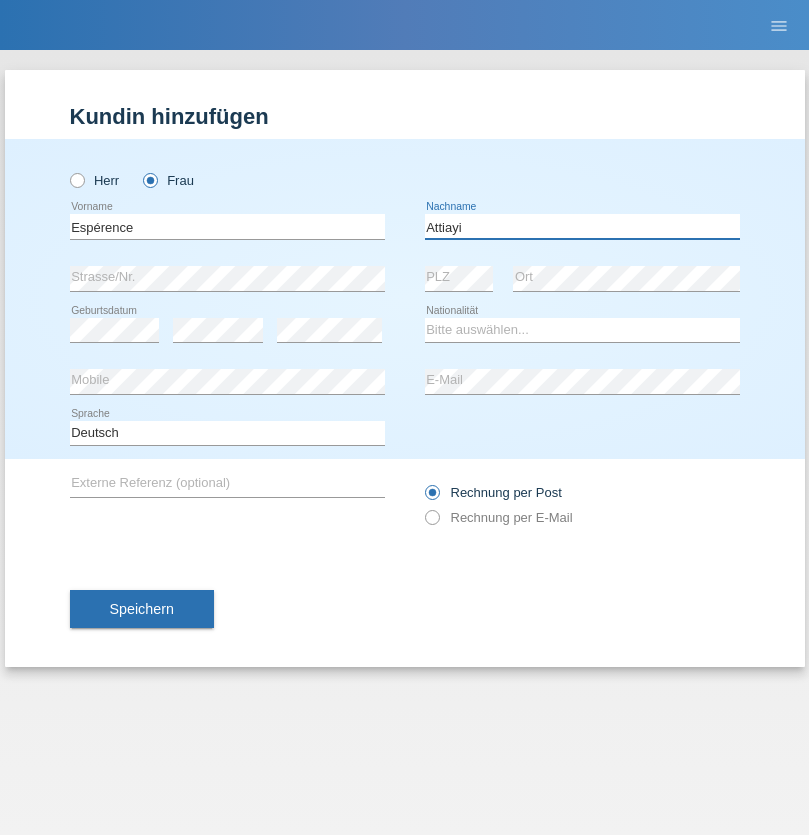 type on "Attiayi" 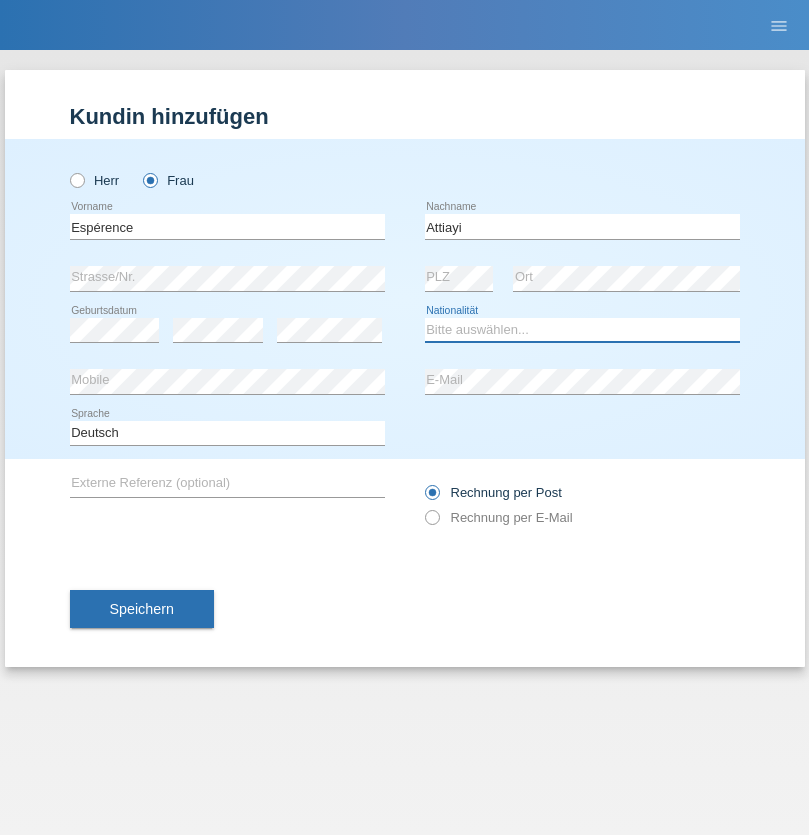 select on "CH" 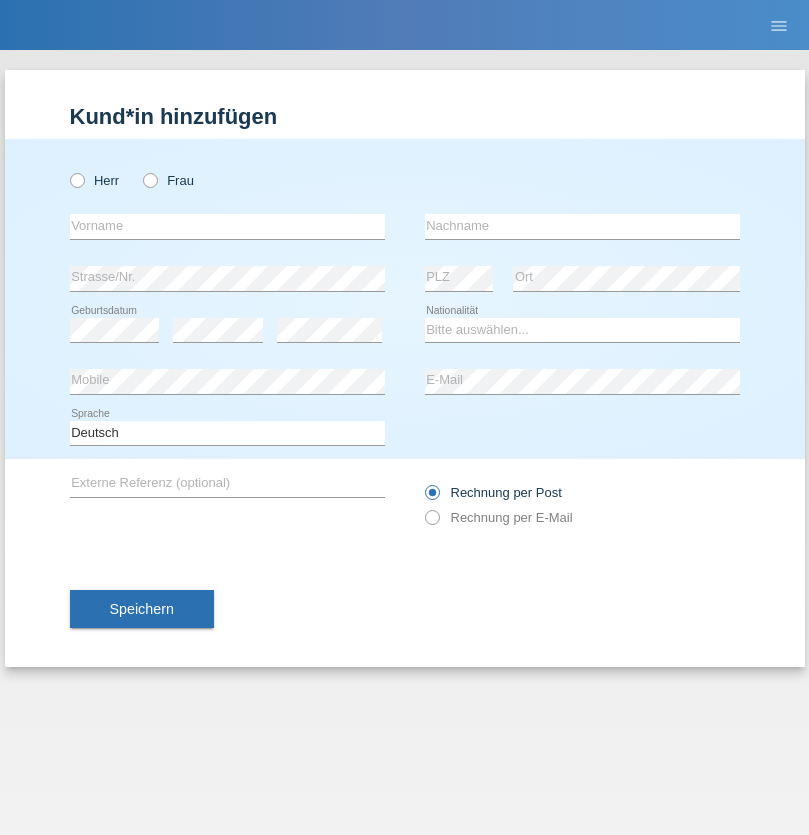 scroll, scrollTop: 0, scrollLeft: 0, axis: both 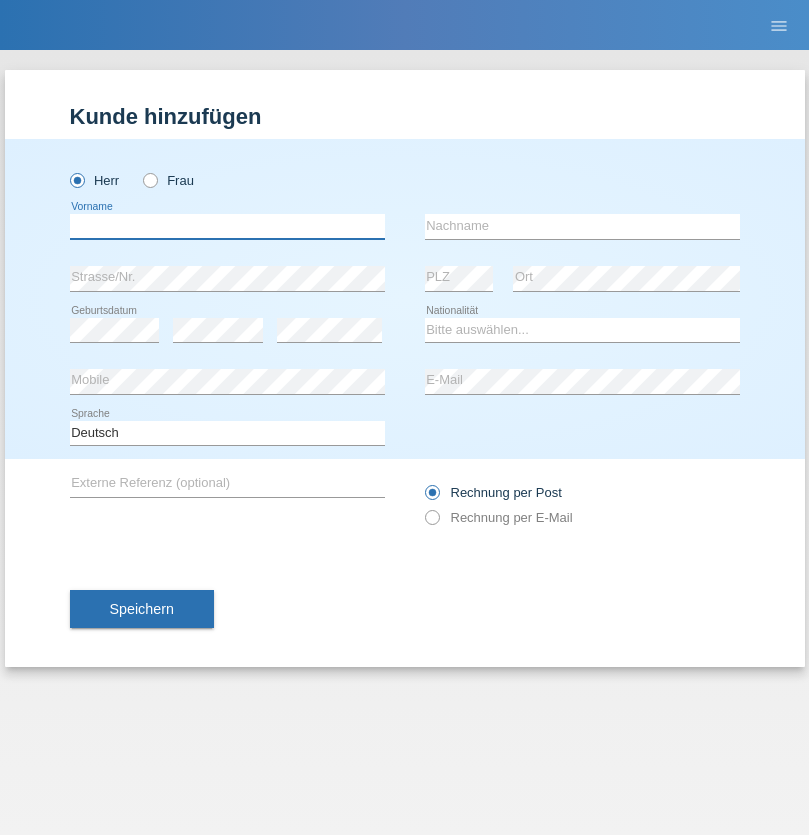 click at bounding box center (227, 226) 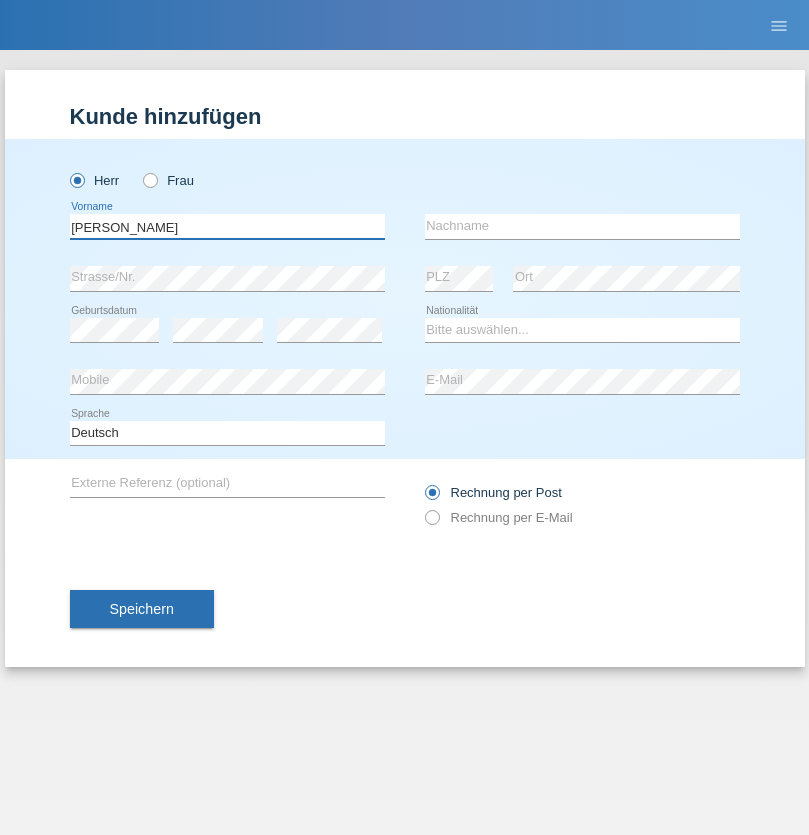 type on "[PERSON_NAME]" 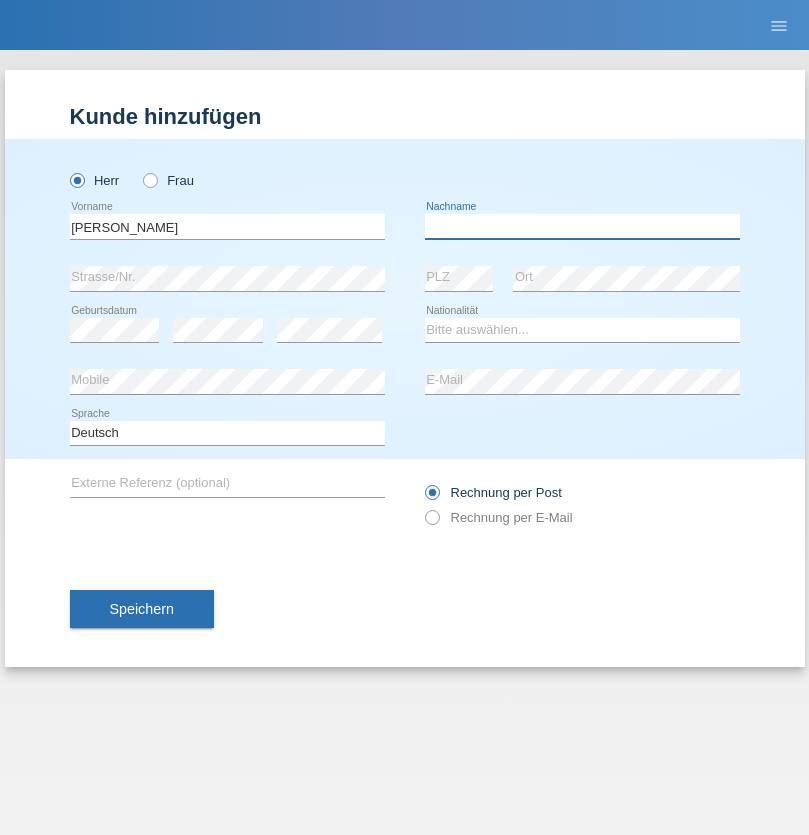 click at bounding box center [582, 226] 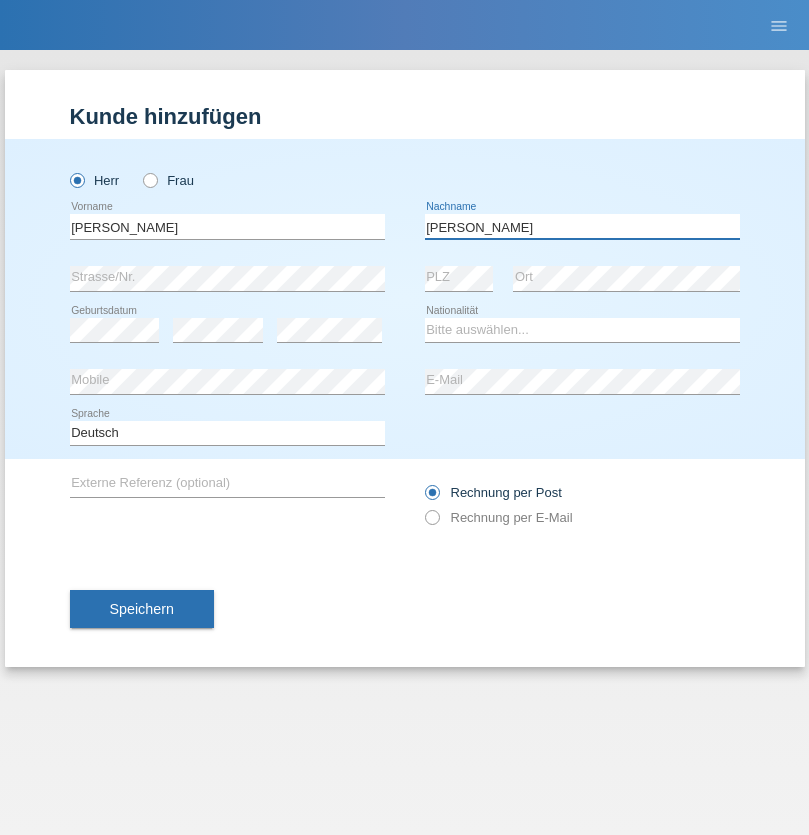 type on "[PERSON_NAME]" 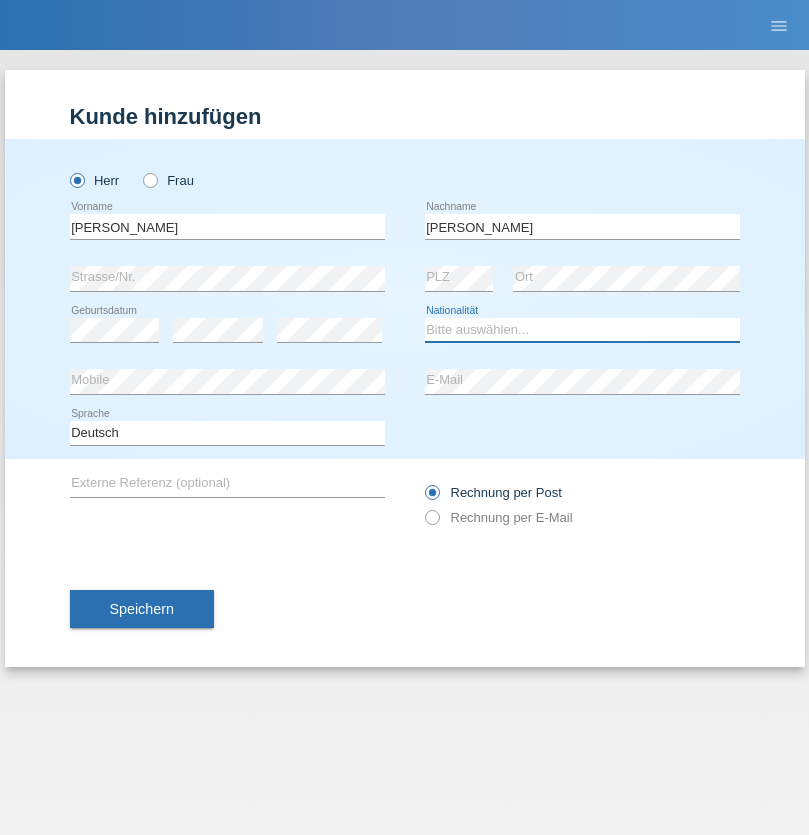 select on "CH" 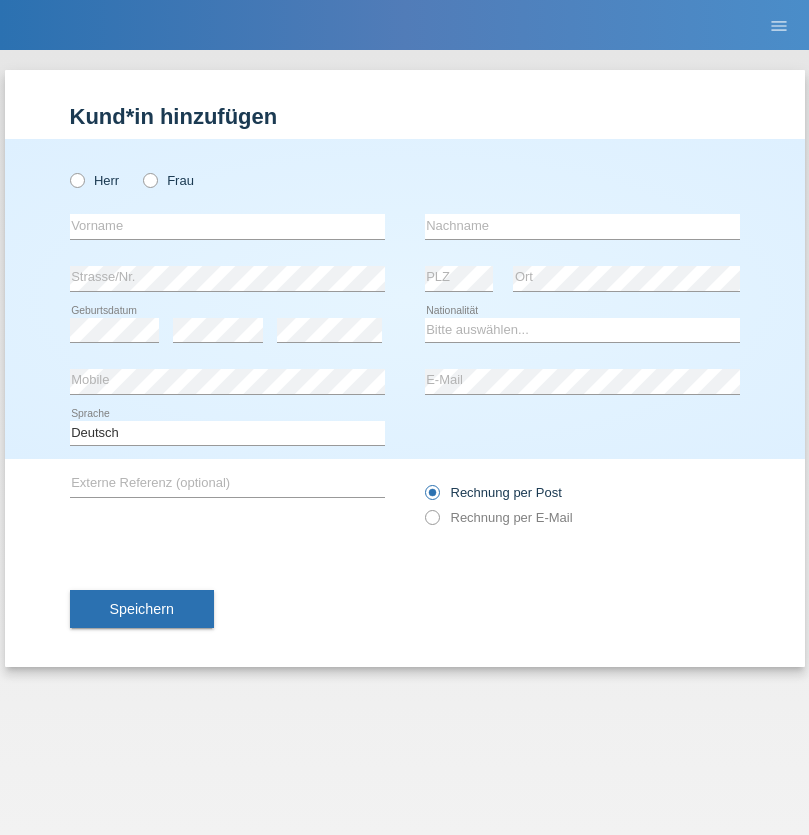 scroll, scrollTop: 0, scrollLeft: 0, axis: both 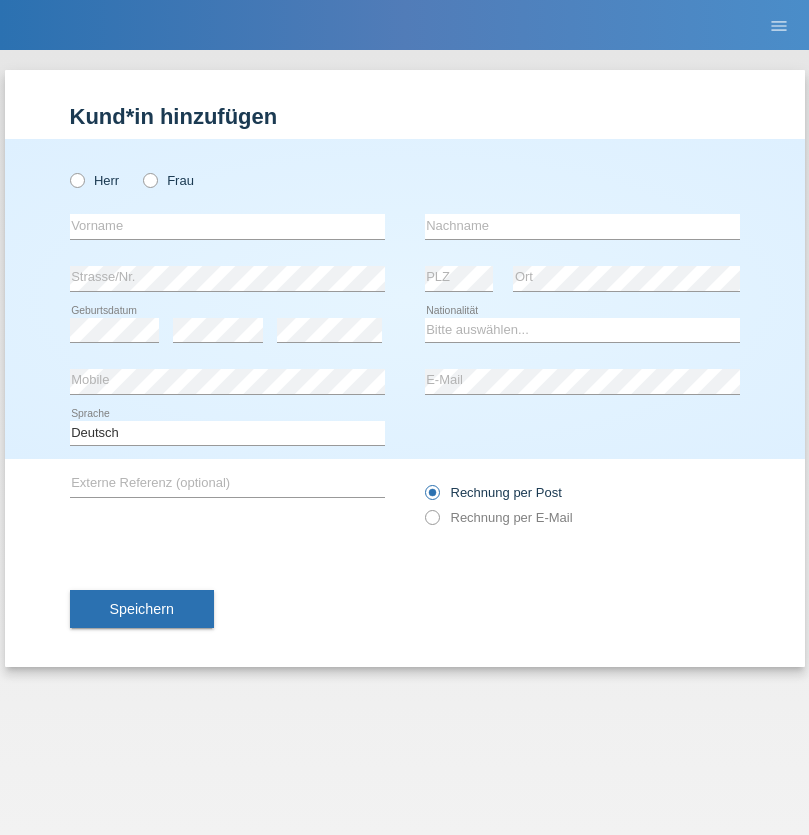 radio on "true" 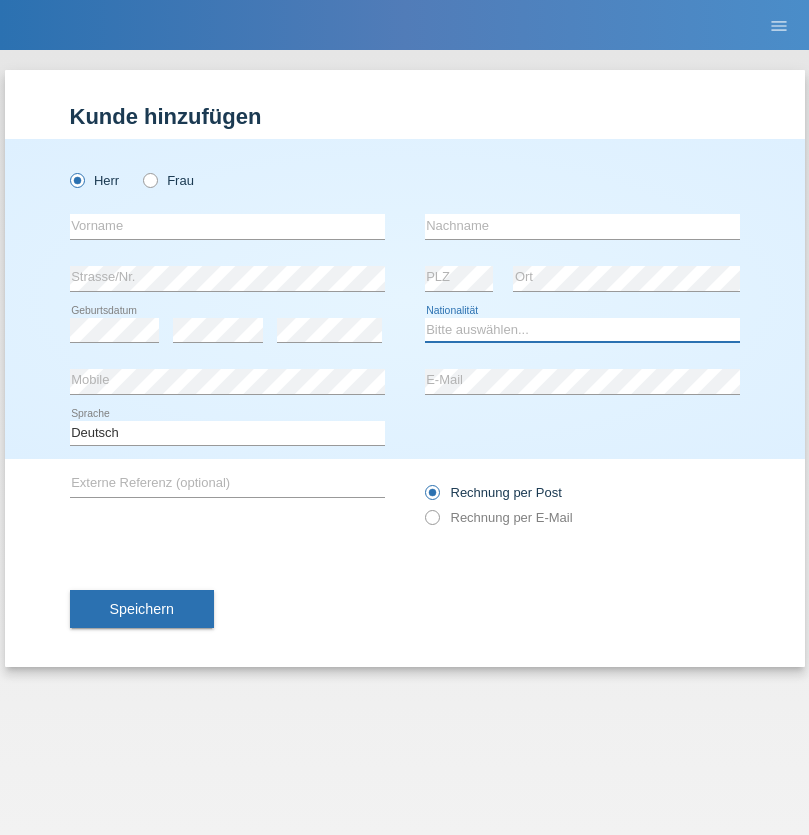 select on "XK" 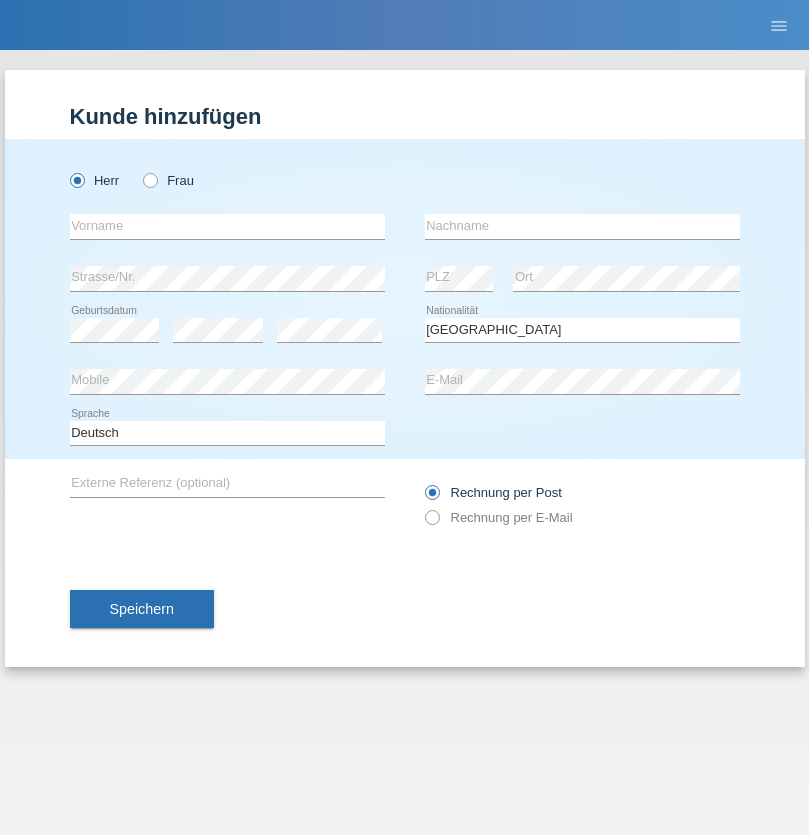 select on "C" 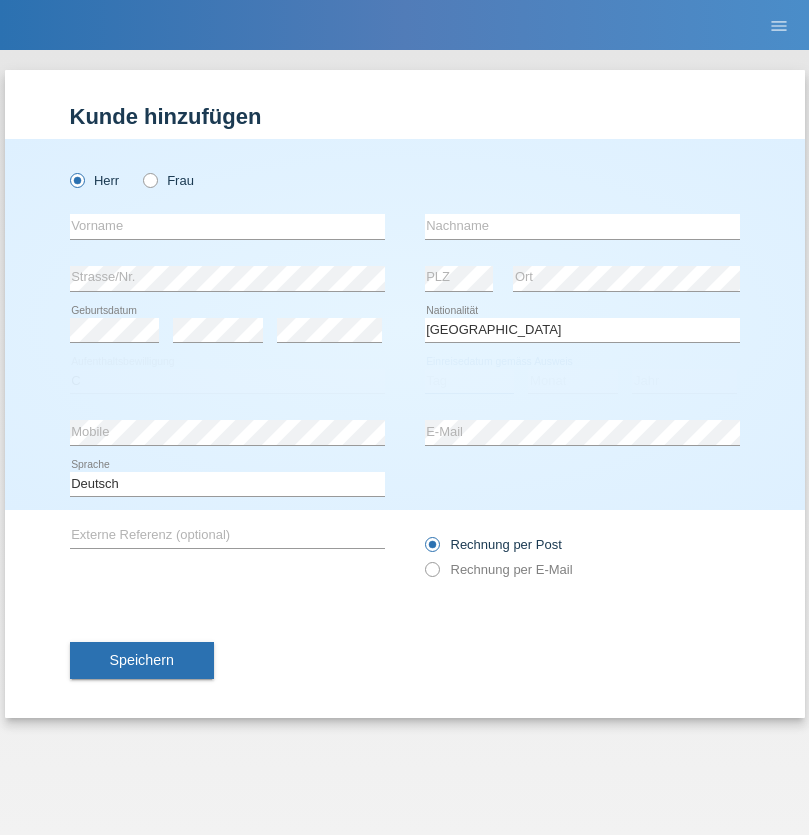 select on "01" 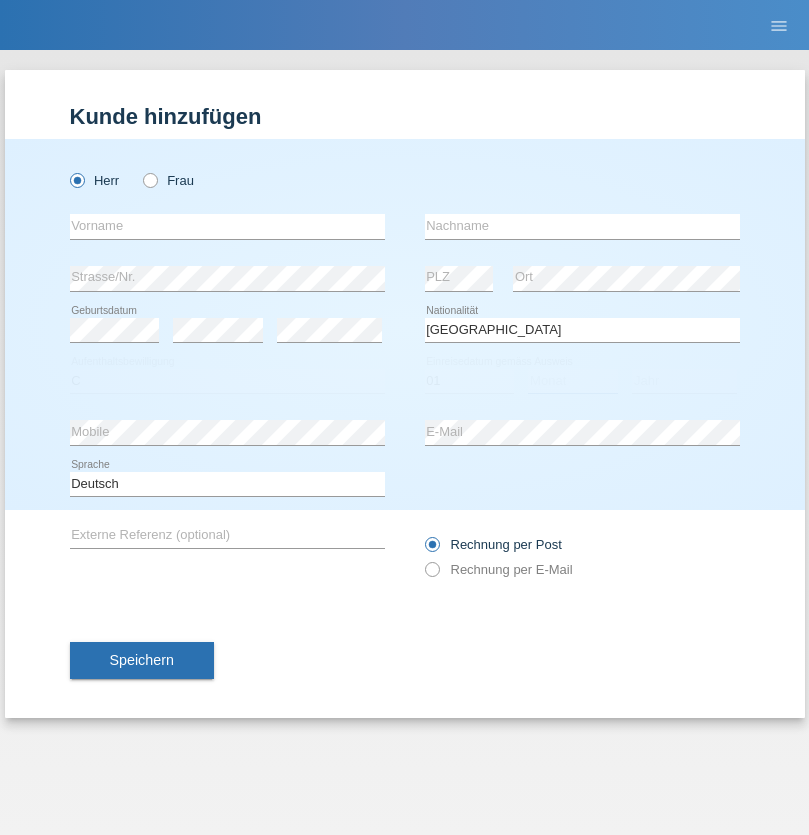 select on "02" 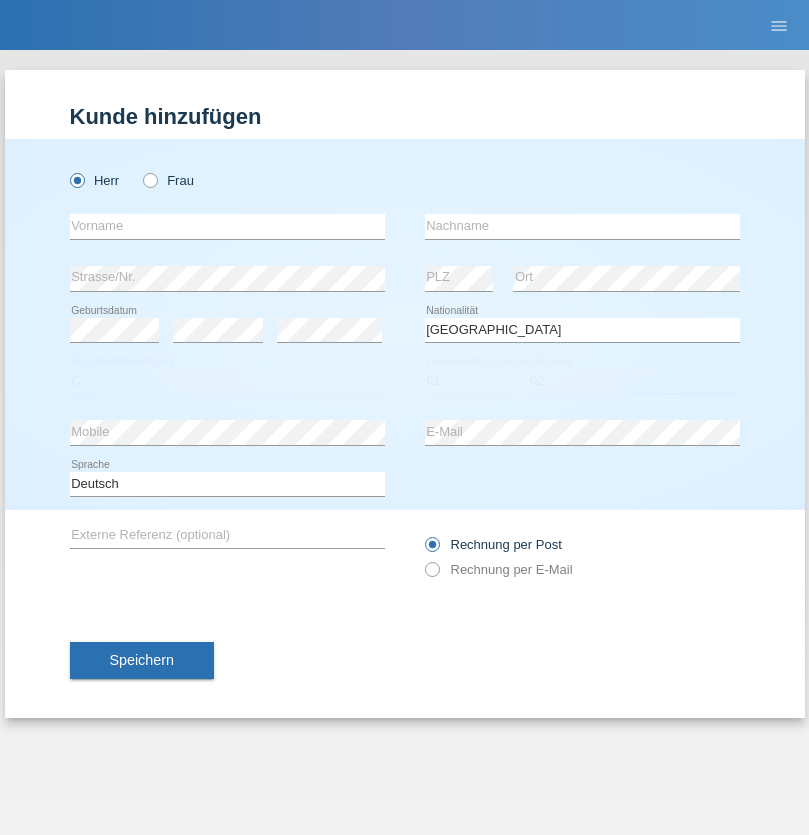 select on "1980" 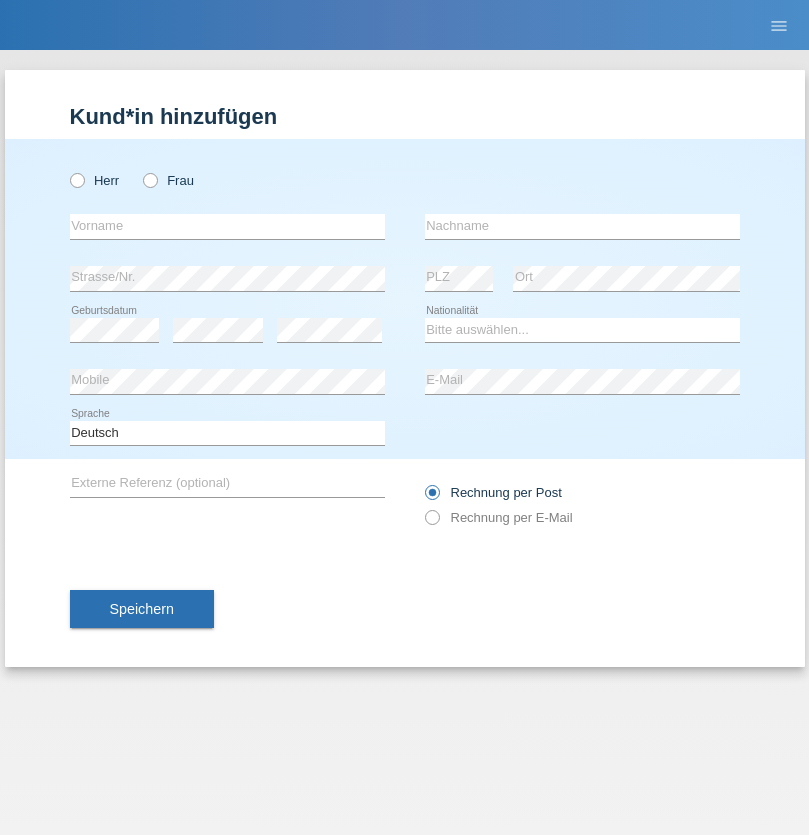 scroll, scrollTop: 0, scrollLeft: 0, axis: both 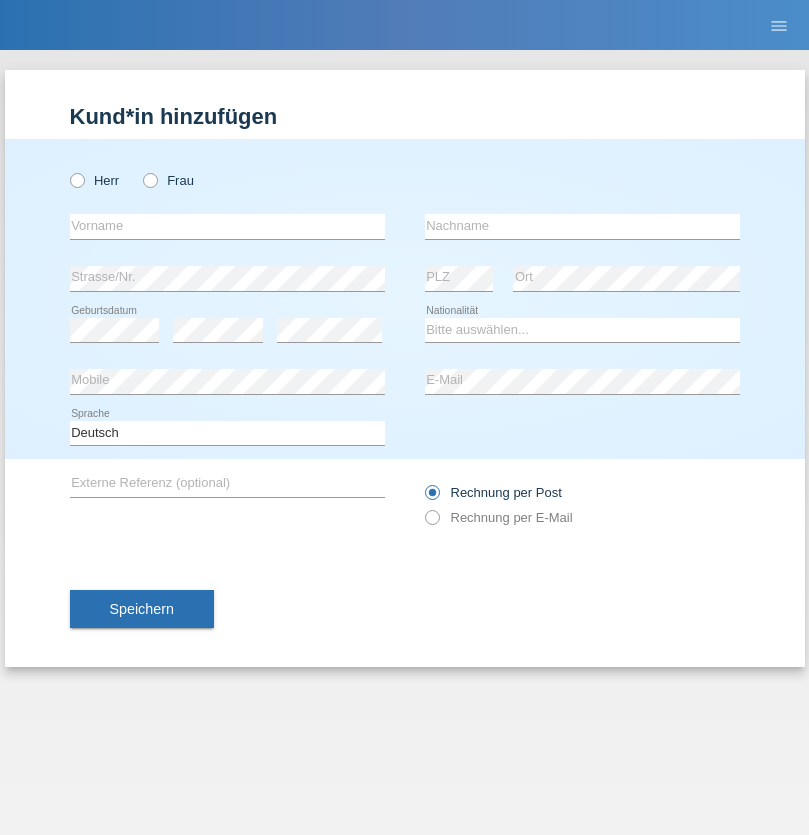 radio on "true" 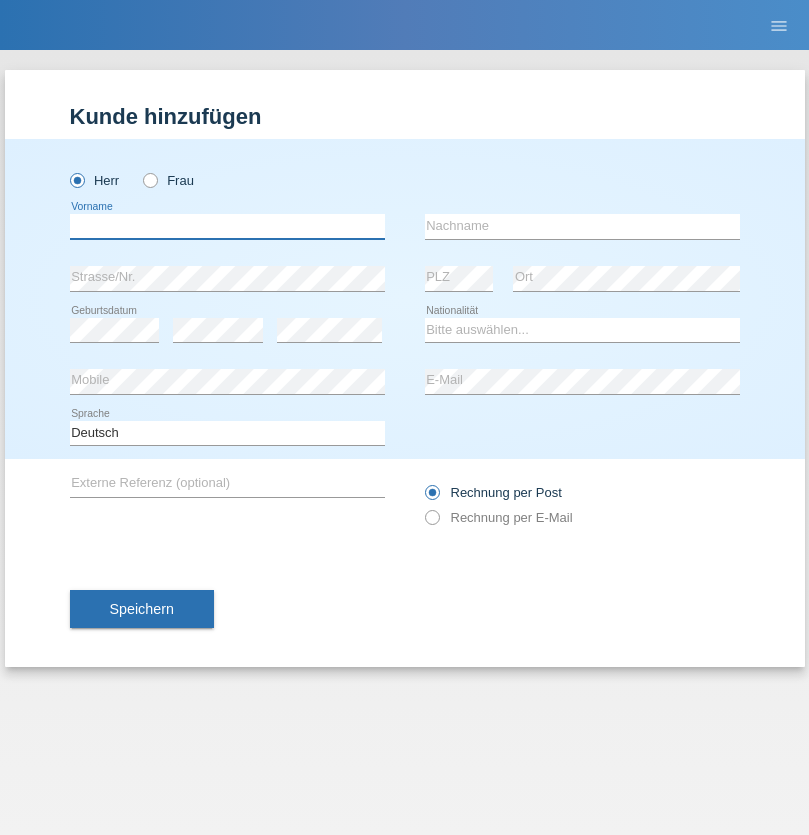 click at bounding box center (227, 226) 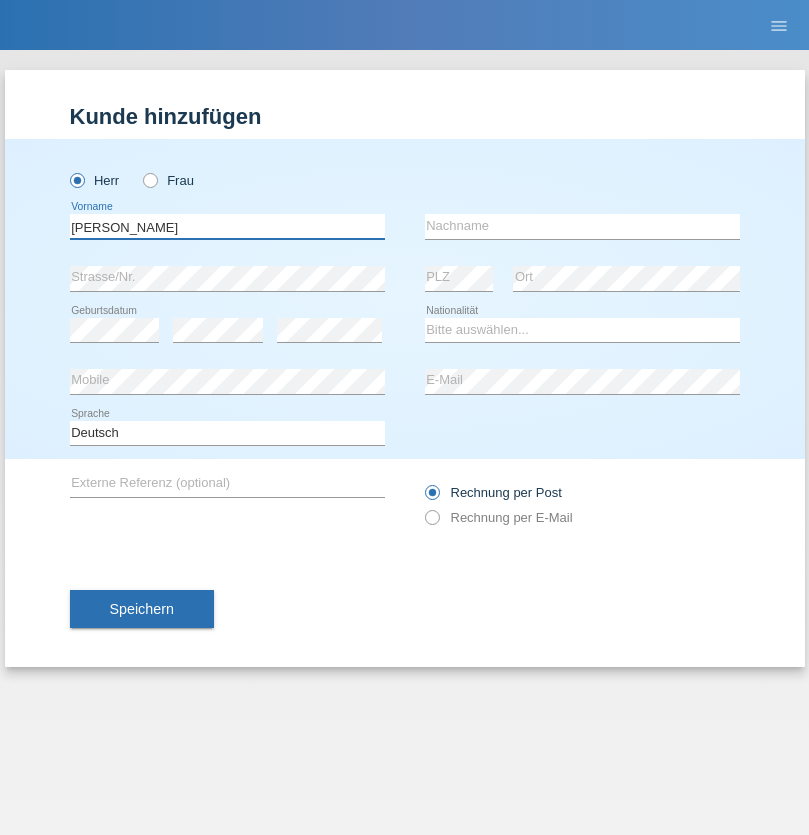 type on "[PERSON_NAME]" 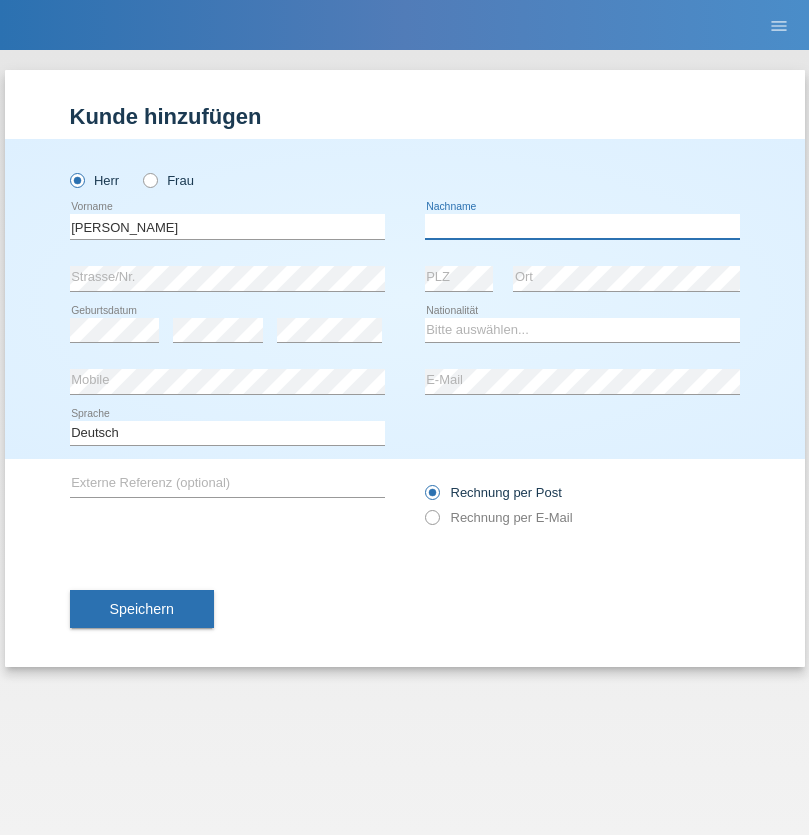 click at bounding box center (582, 226) 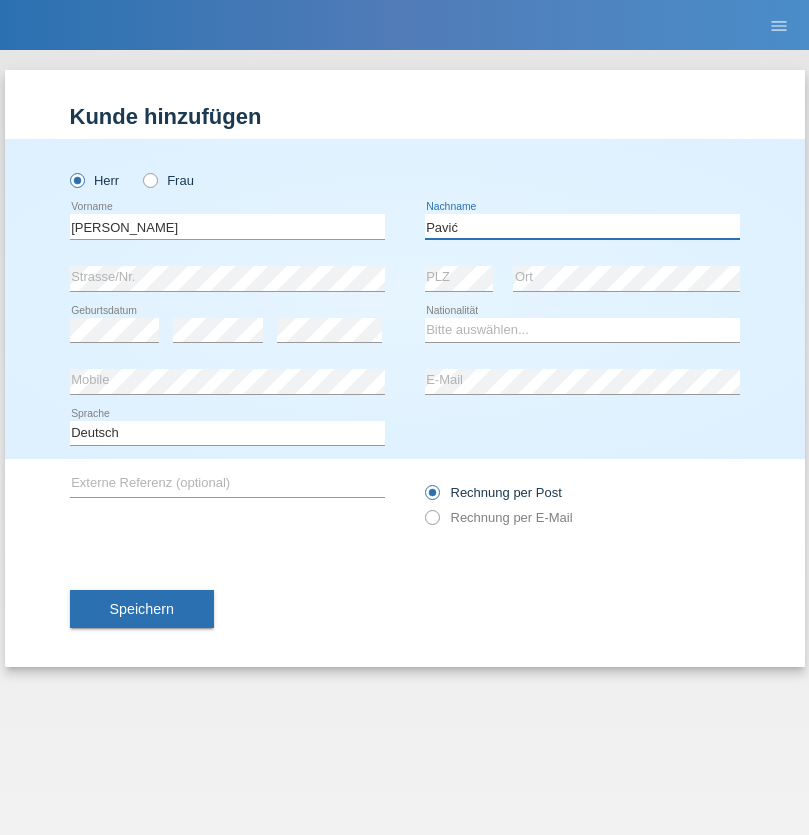 type on "Pavić" 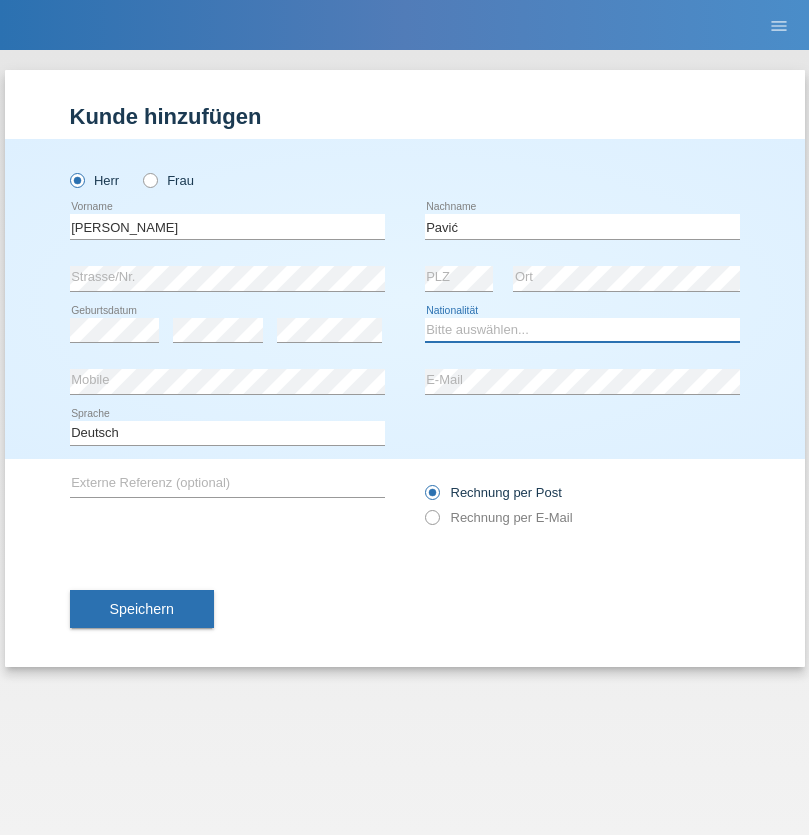 select on "HR" 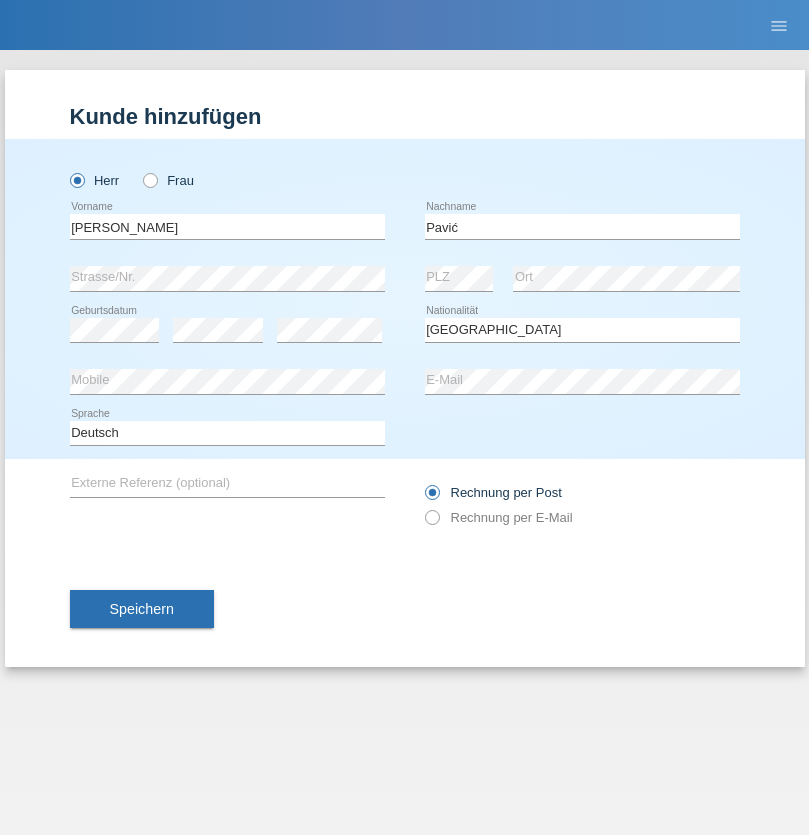 select on "C" 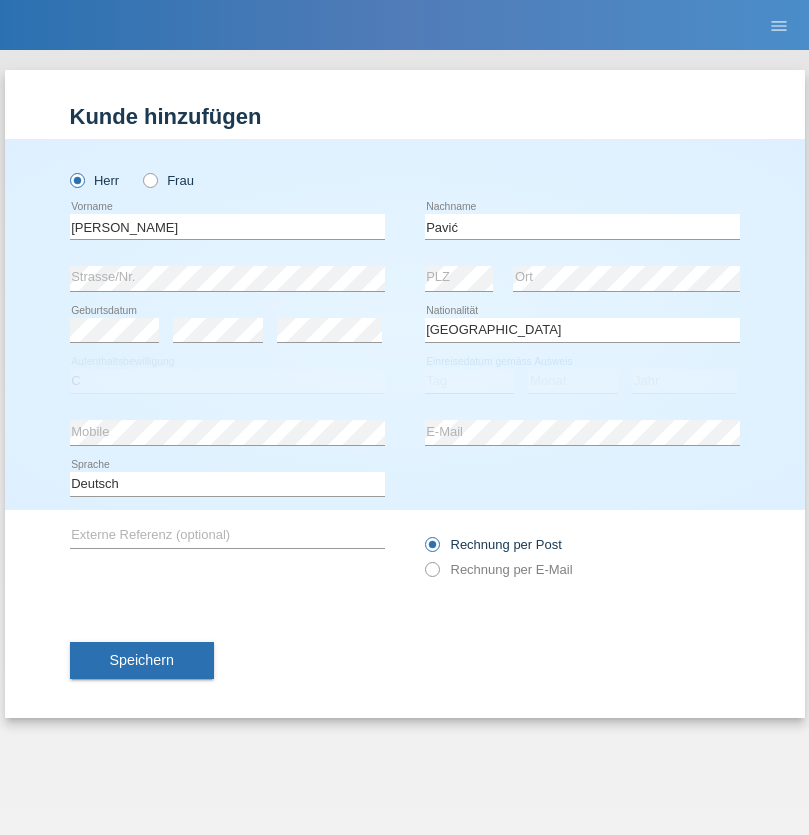 select on "21" 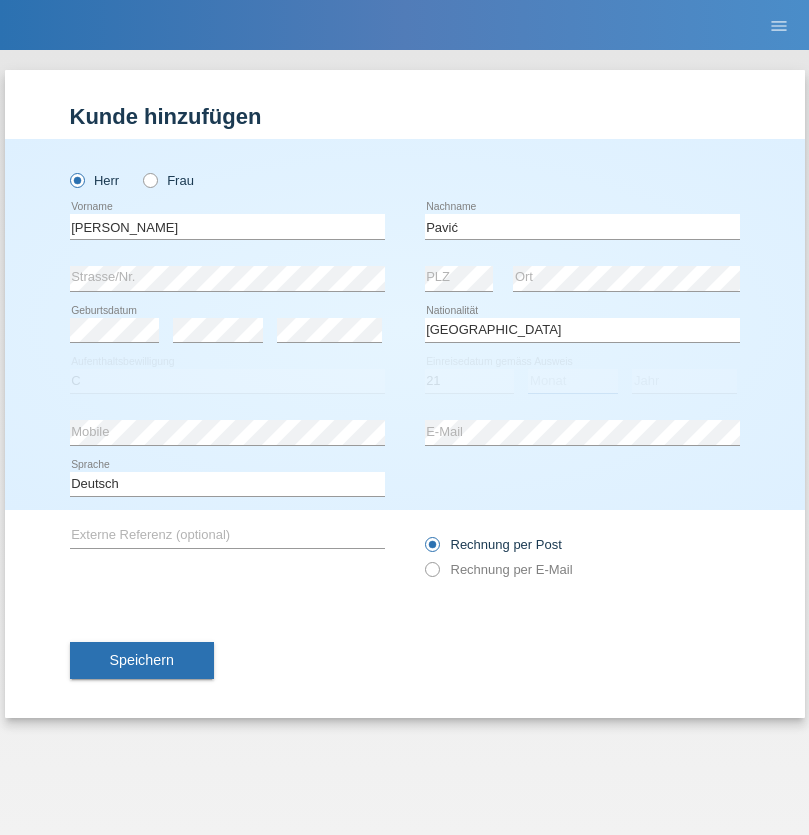 select on "04" 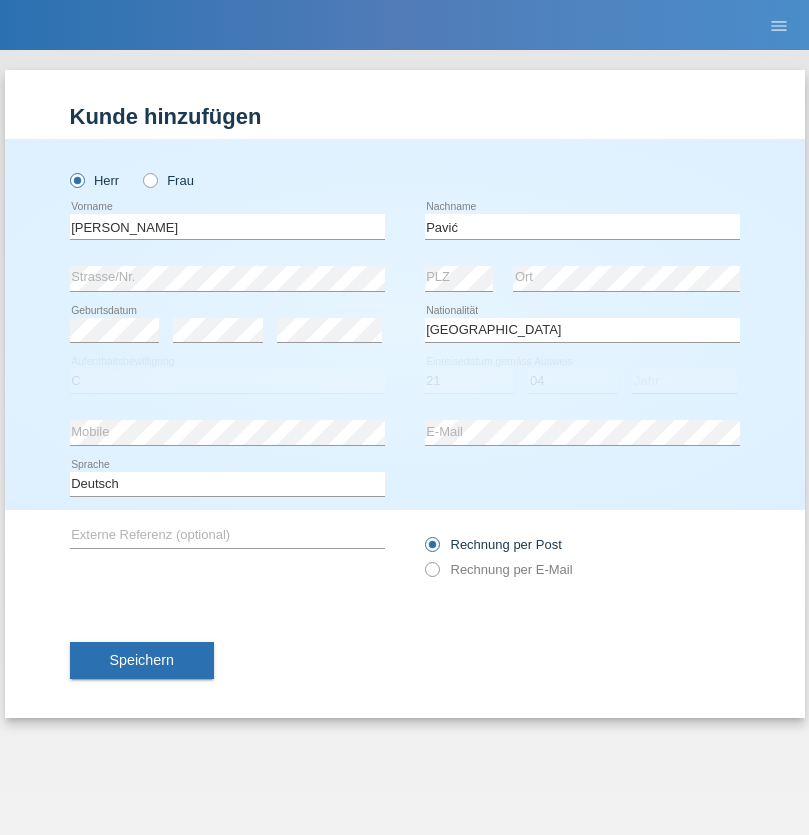 select on "2006" 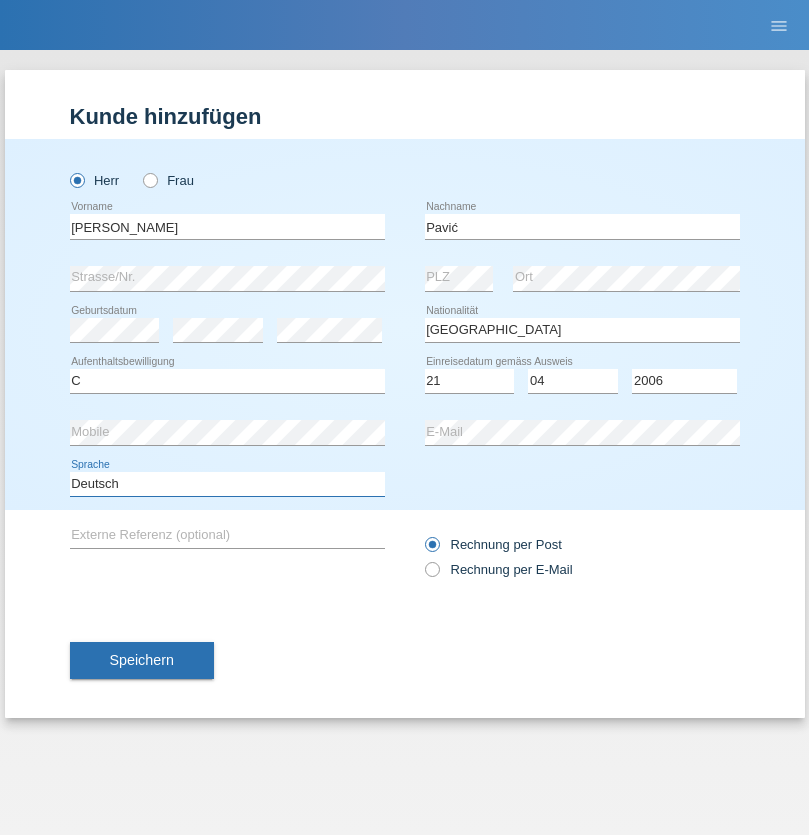 select on "en" 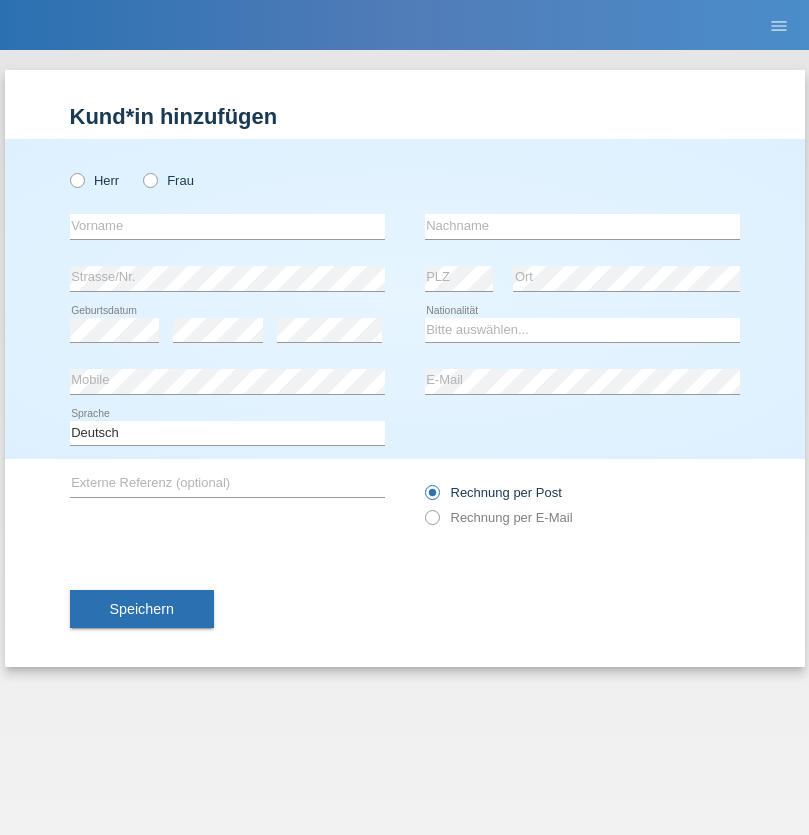 scroll, scrollTop: 0, scrollLeft: 0, axis: both 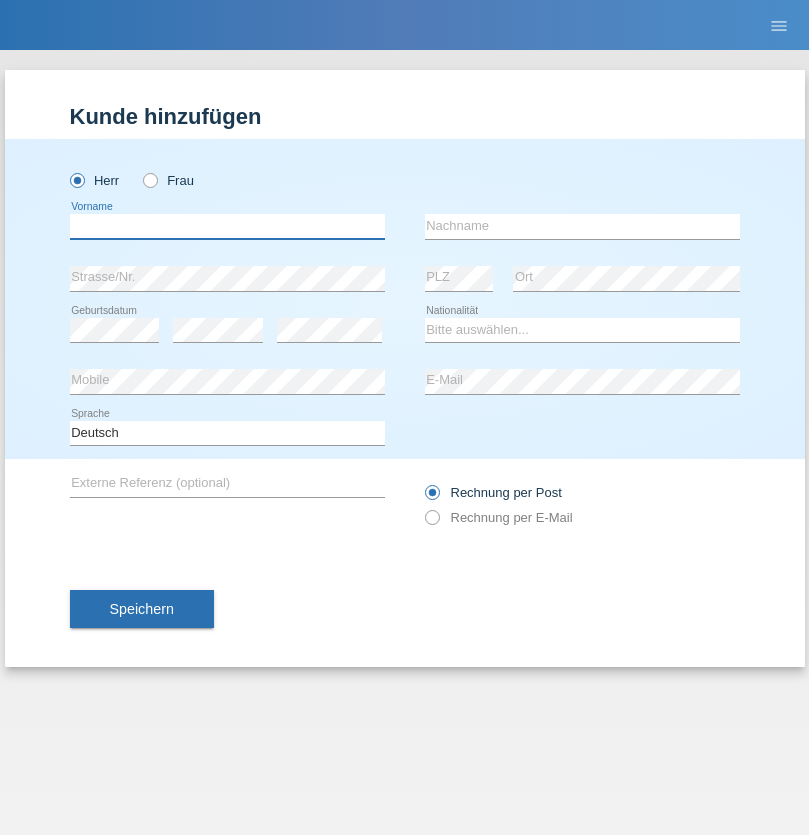click at bounding box center (227, 226) 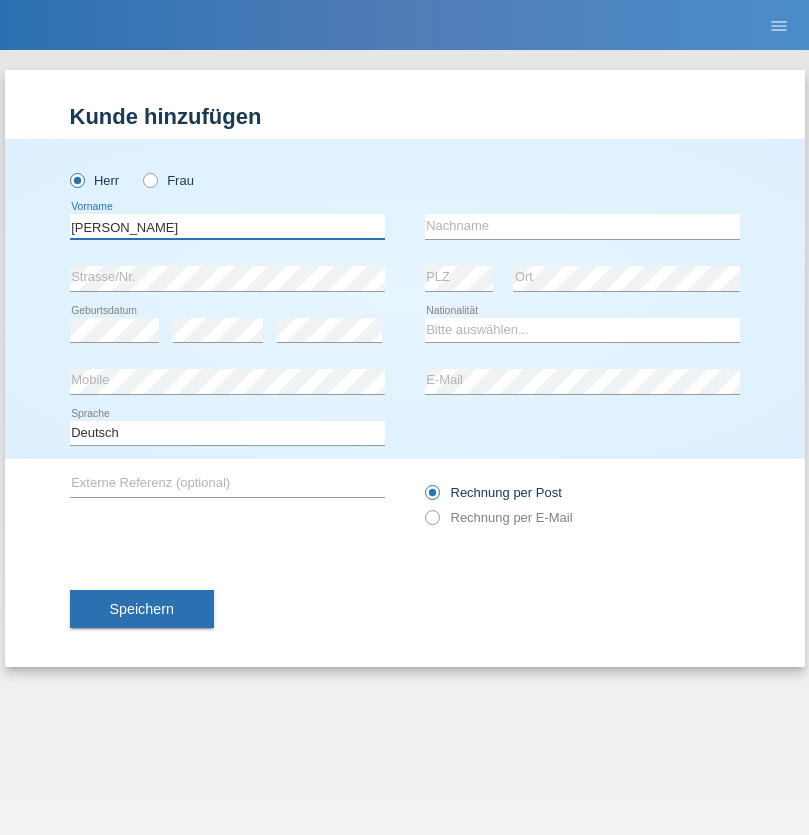 type on "Josip" 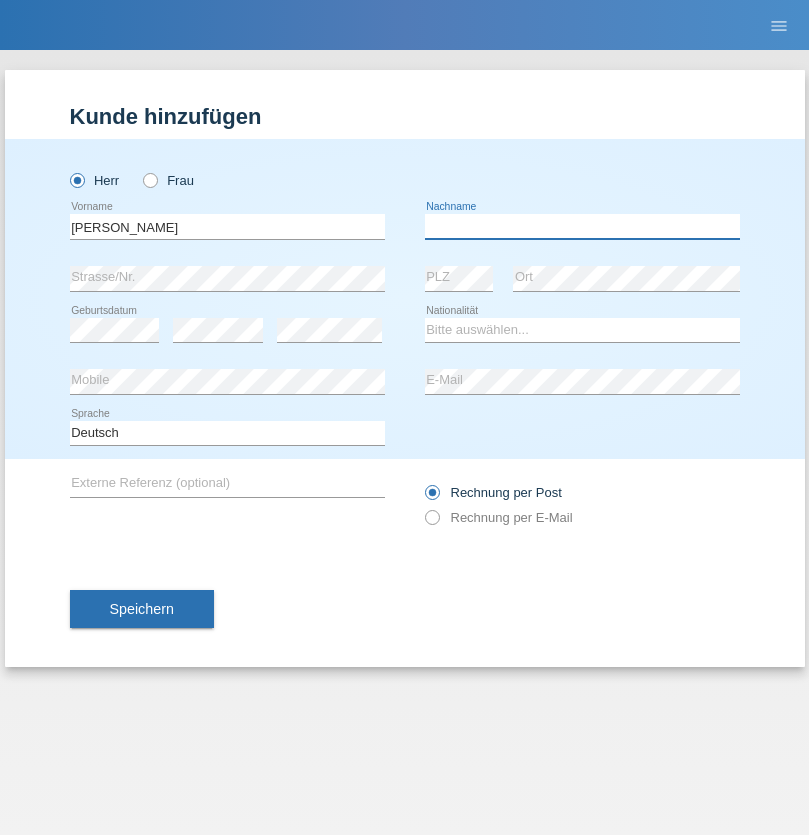 click at bounding box center [582, 226] 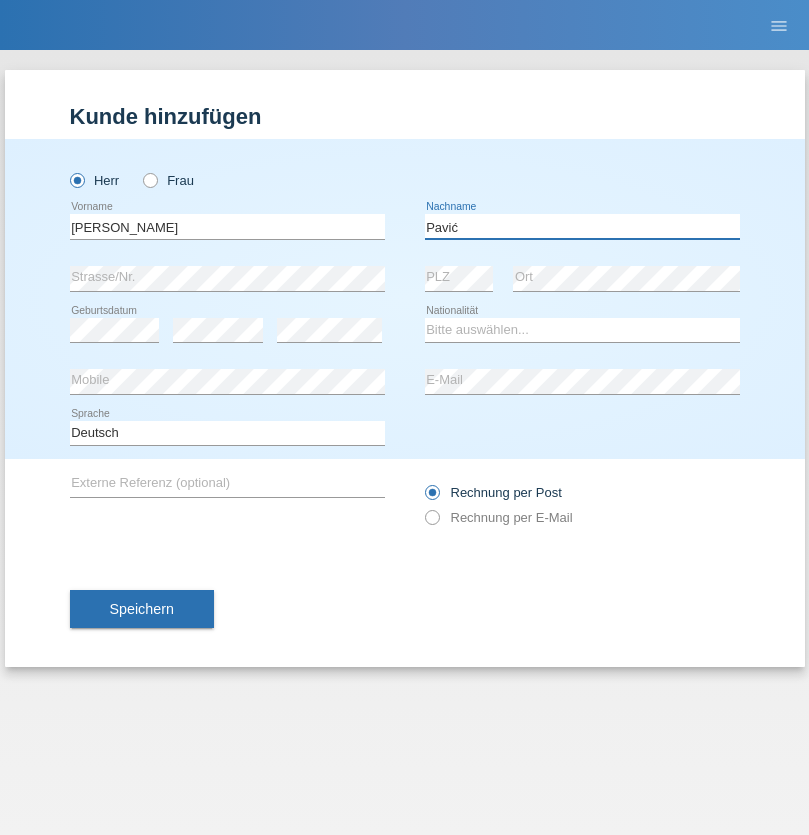 type on "Pavić" 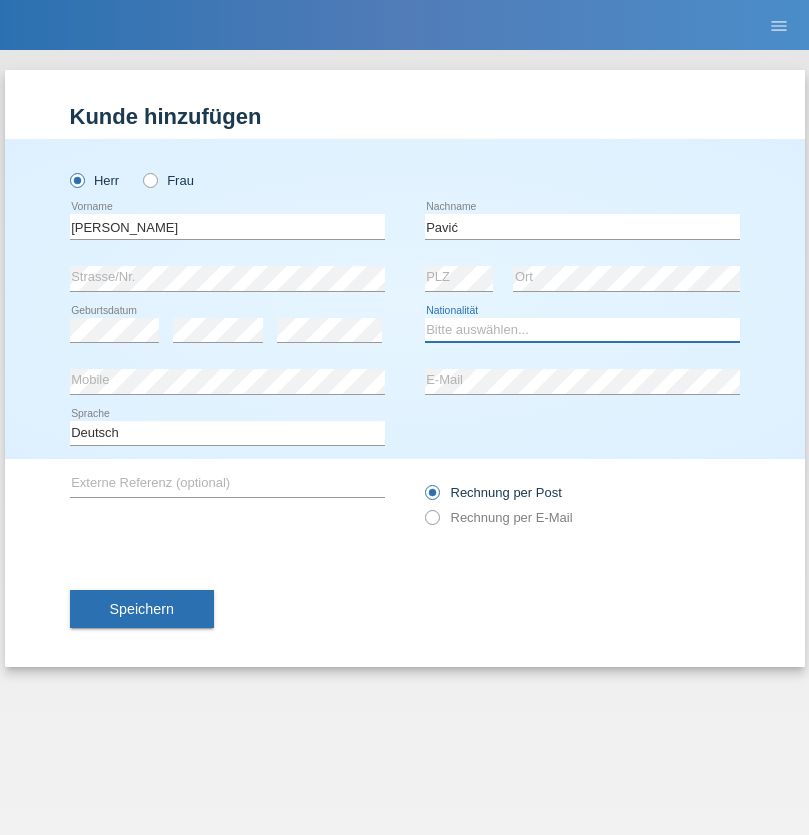 select on "HR" 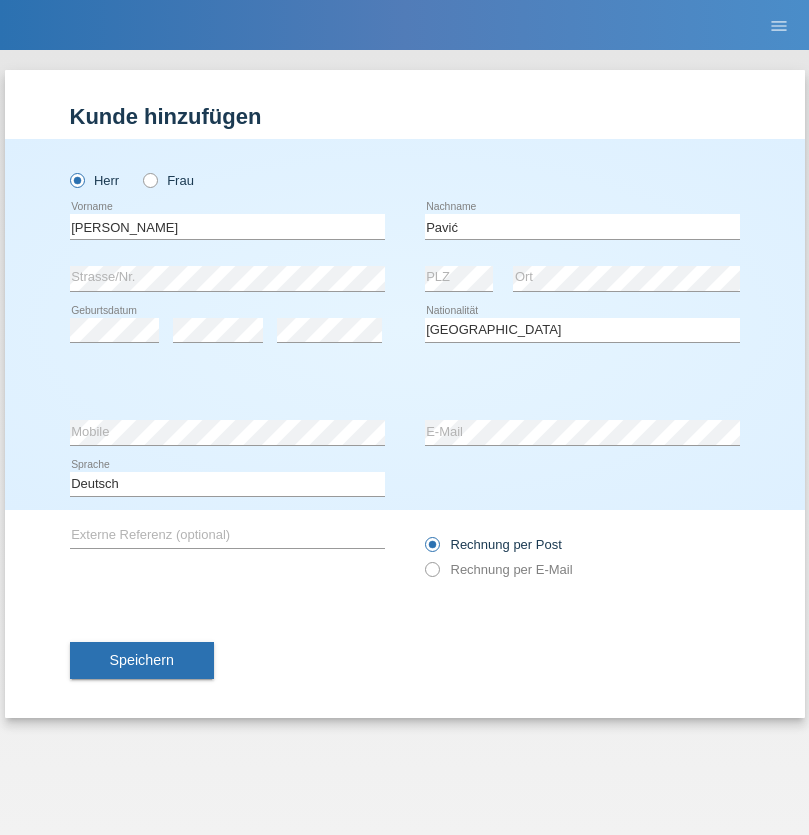 select on "C" 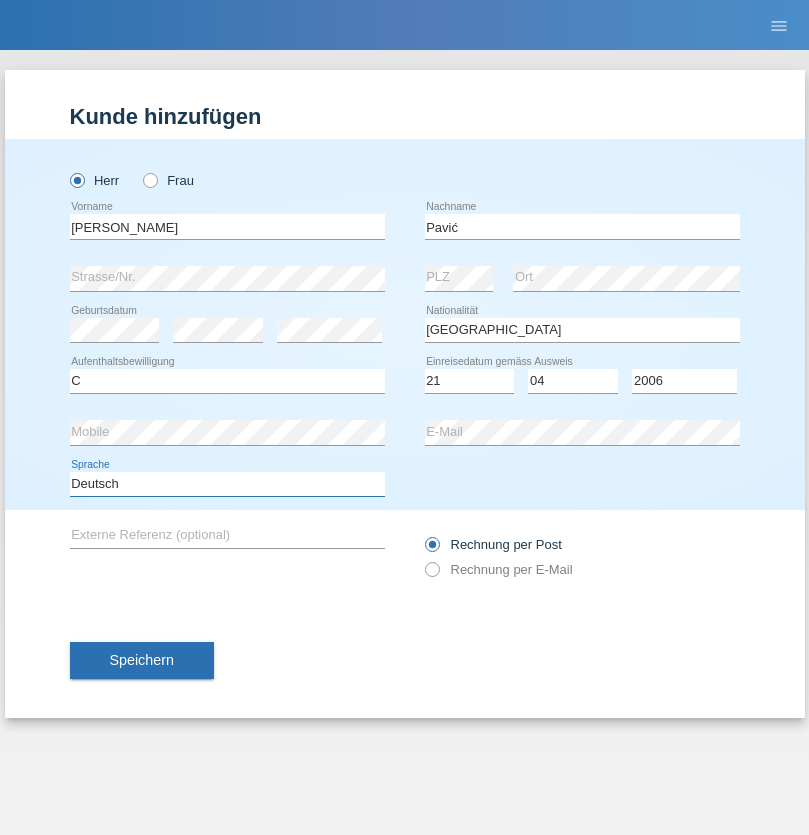 select on "en" 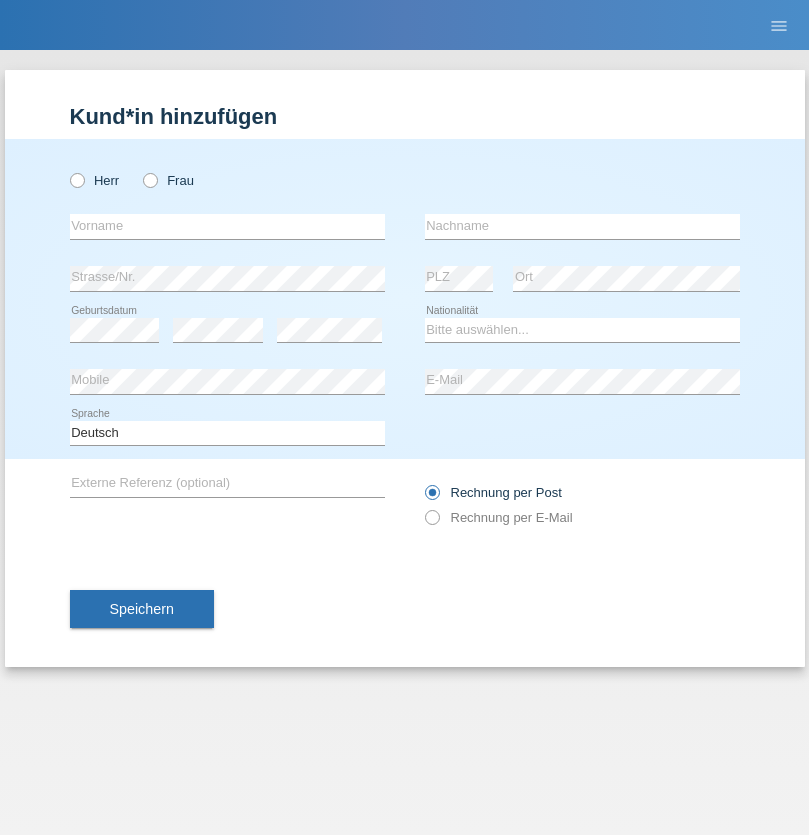 scroll, scrollTop: 0, scrollLeft: 0, axis: both 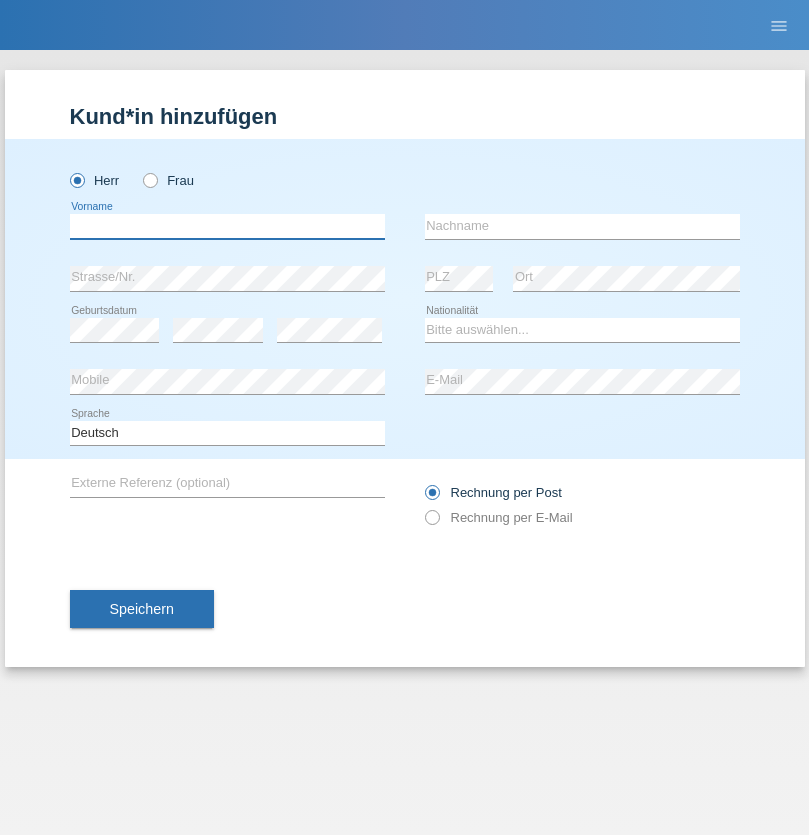 click at bounding box center (227, 226) 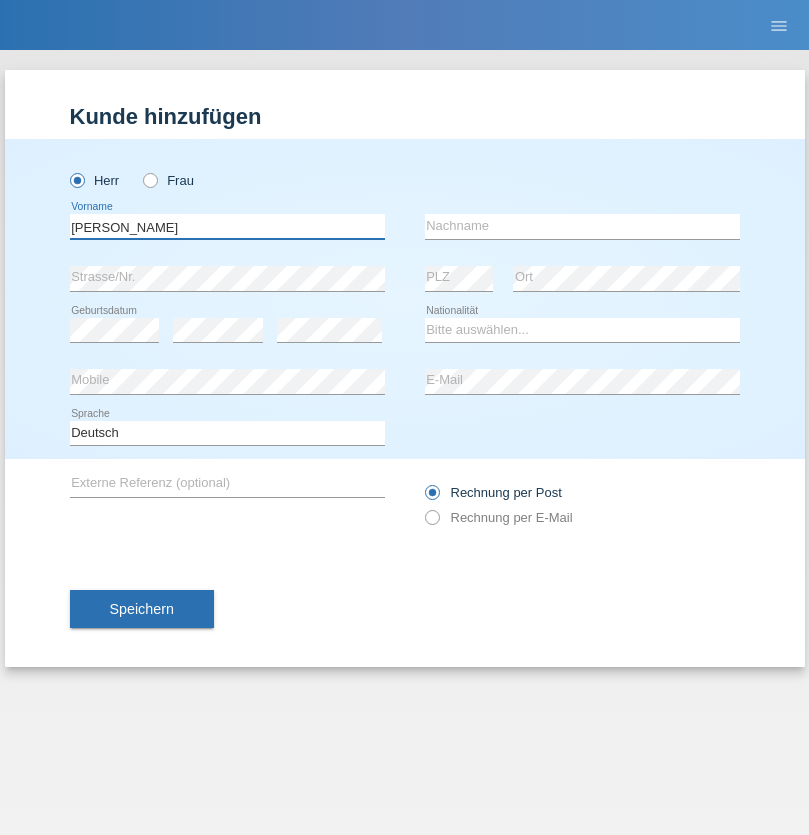 type on "[PERSON_NAME]" 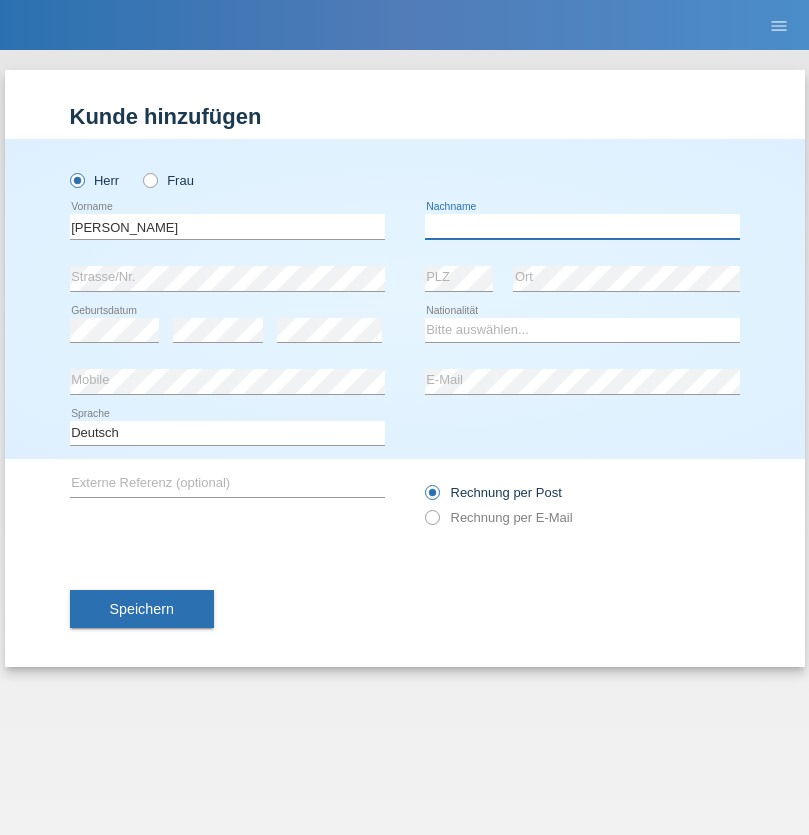click at bounding box center (582, 226) 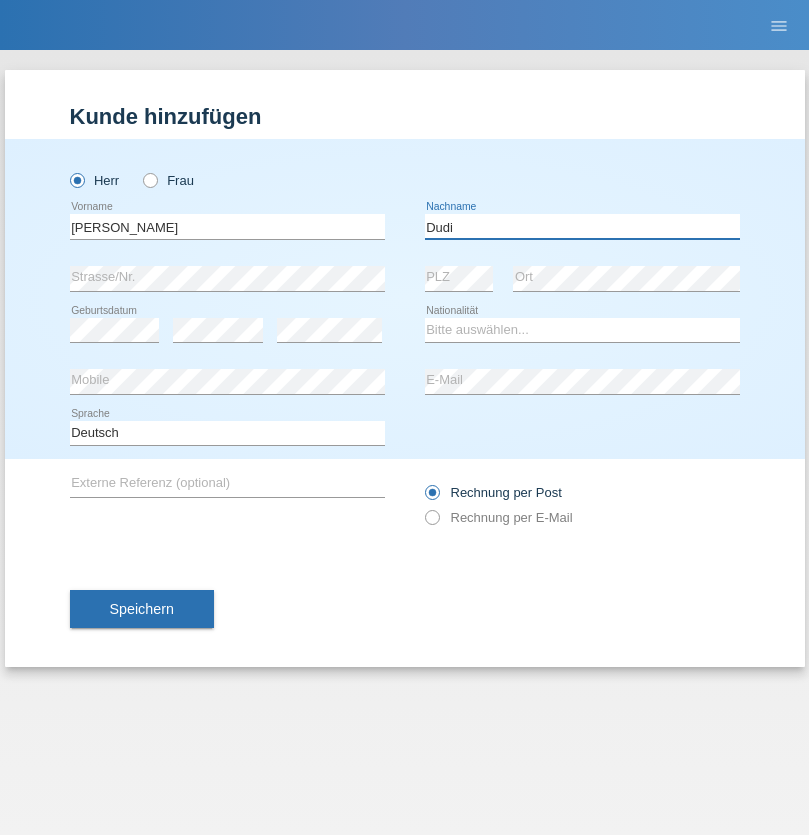 type on "Dudi" 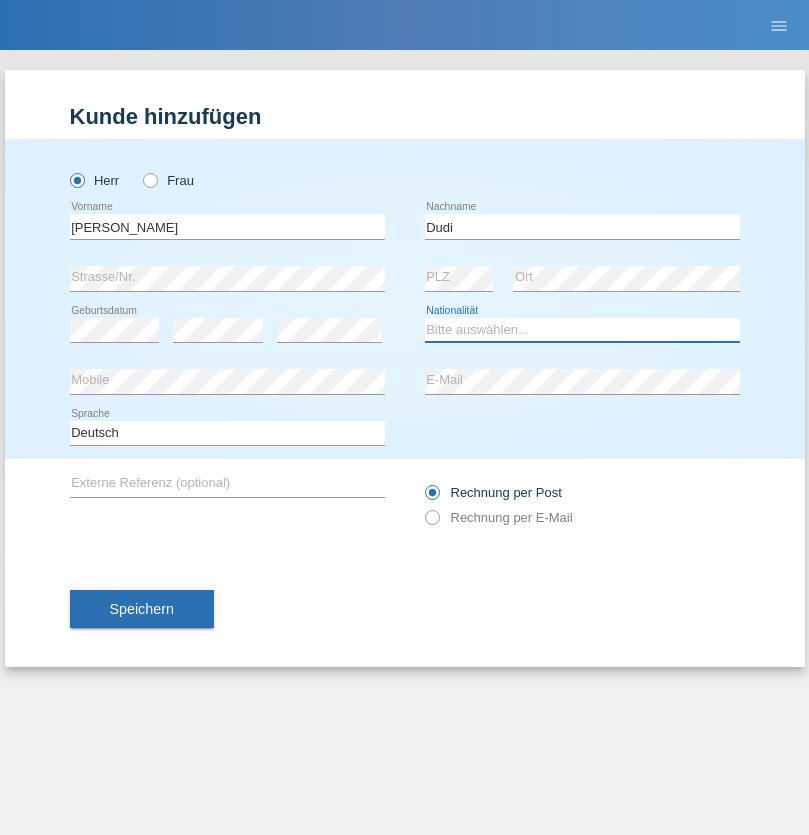 select on "SK" 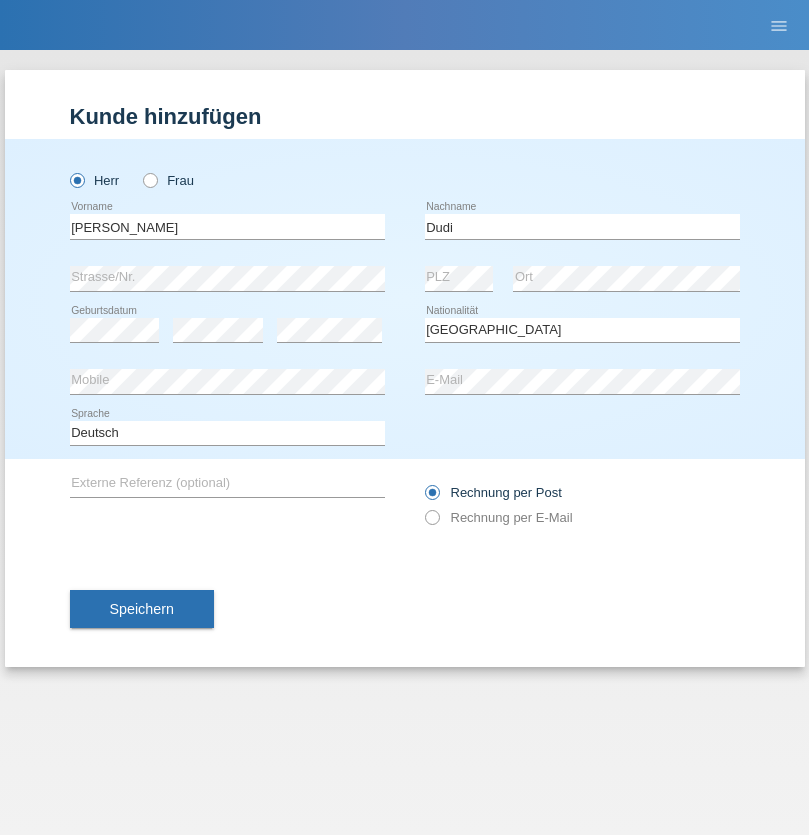 select on "C" 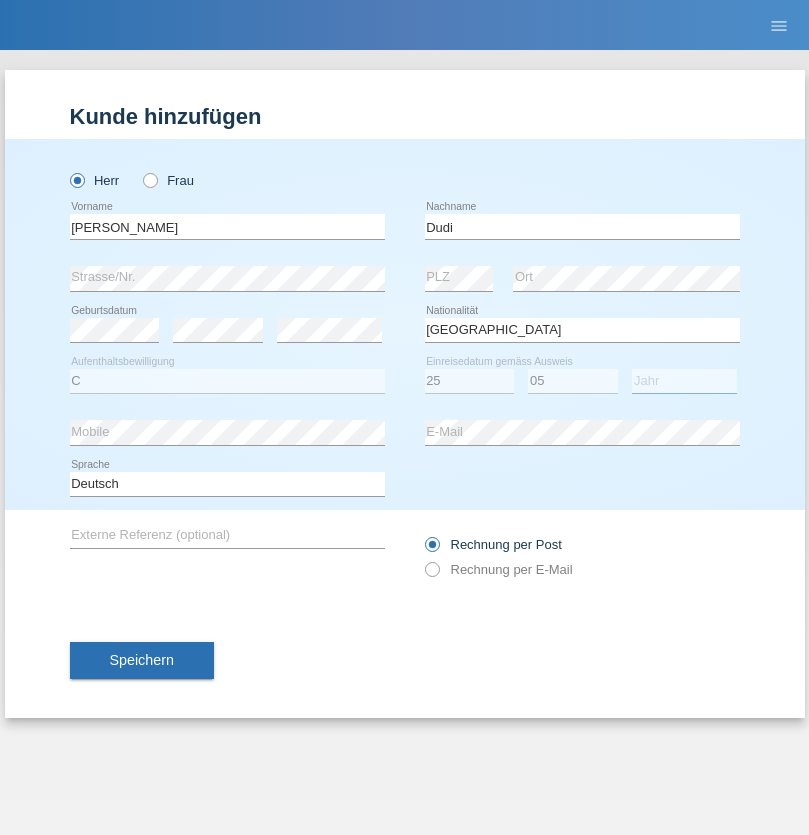 select on "2021" 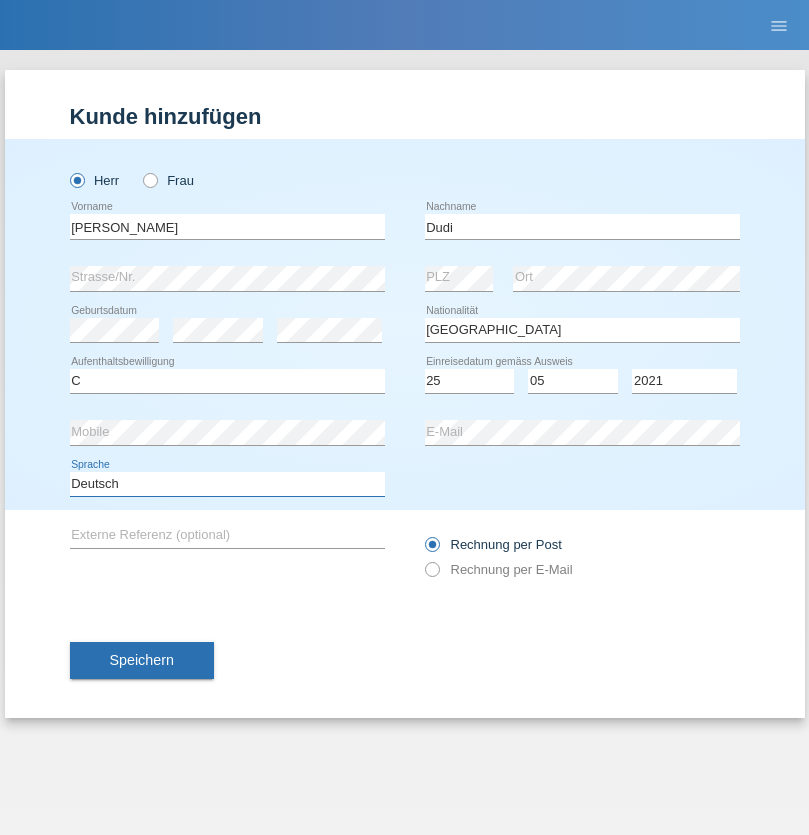 select on "en" 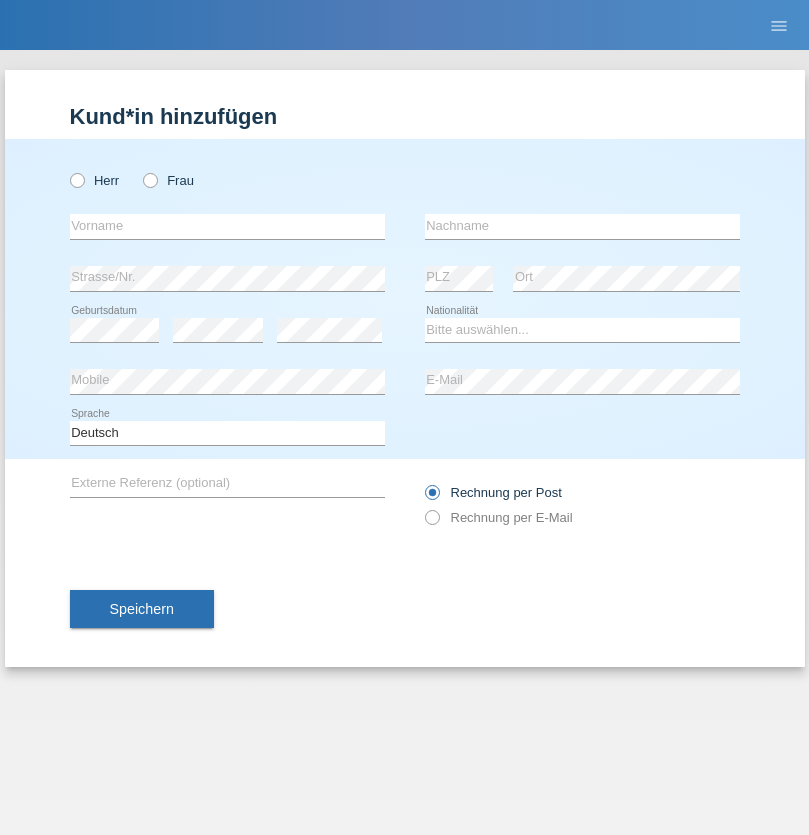 scroll, scrollTop: 0, scrollLeft: 0, axis: both 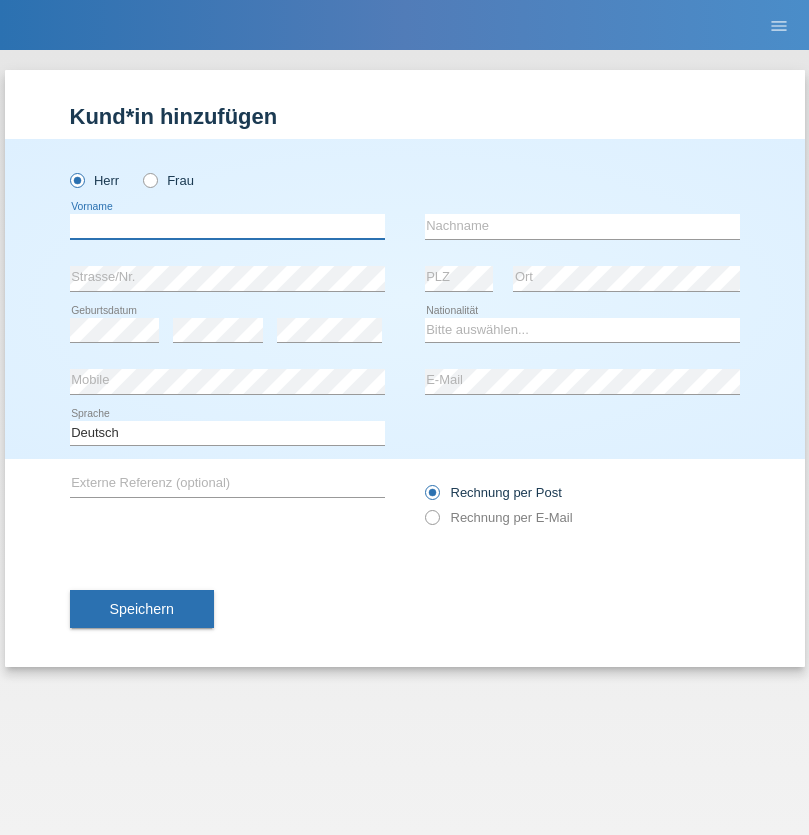 click at bounding box center (227, 226) 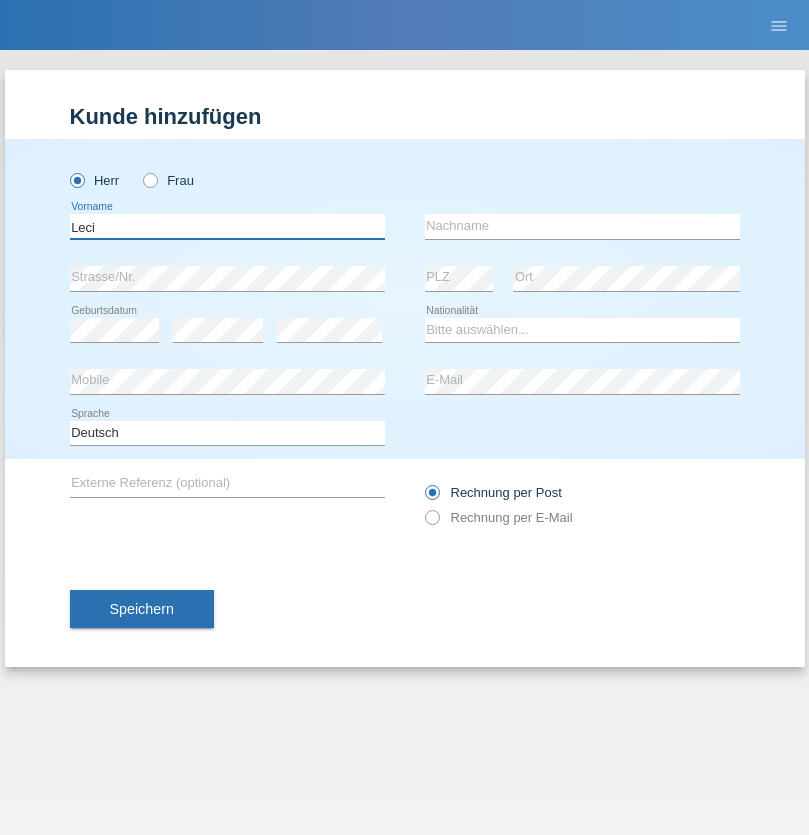 type on "Leci" 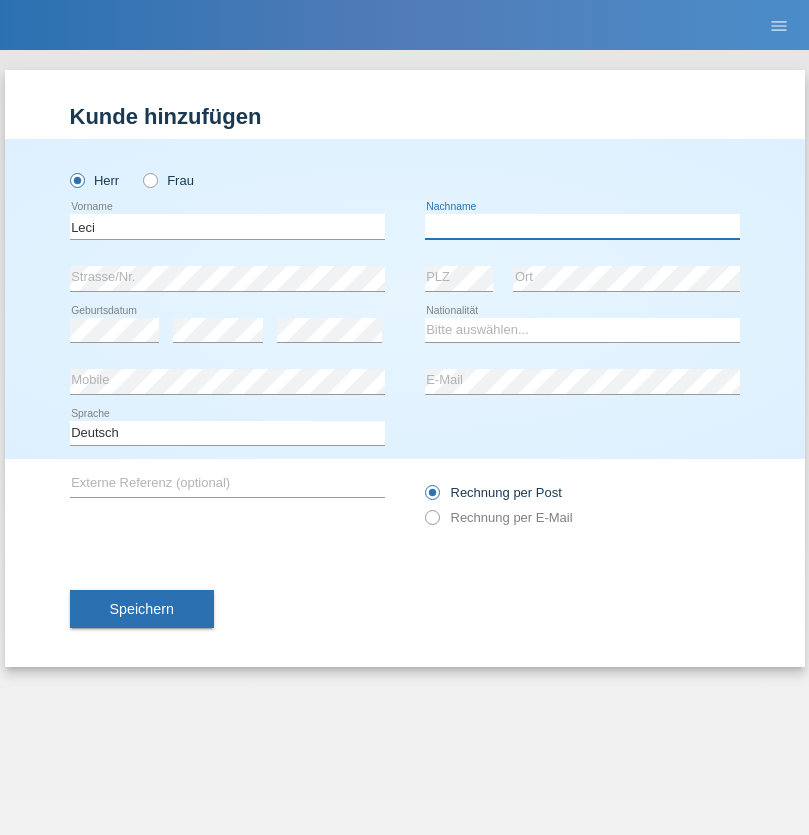 click at bounding box center [582, 226] 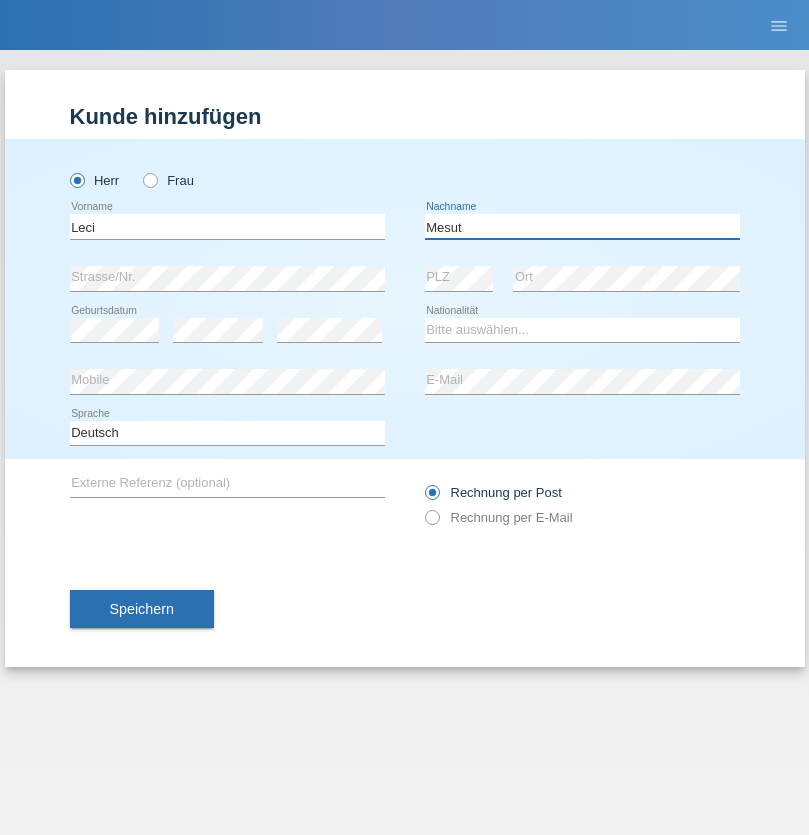 type on "Mesut" 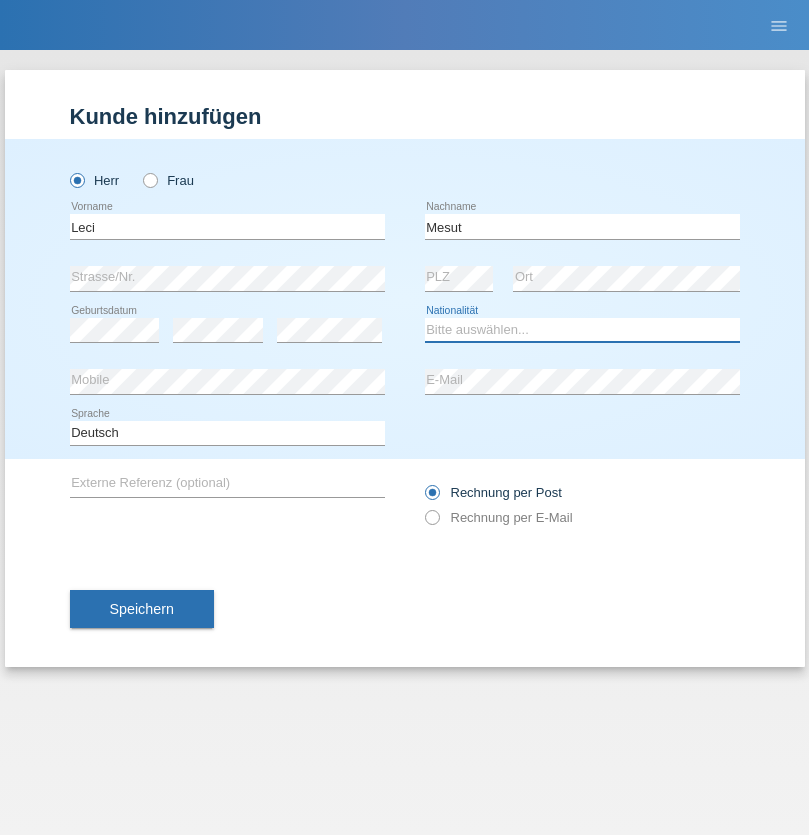 select on "XK" 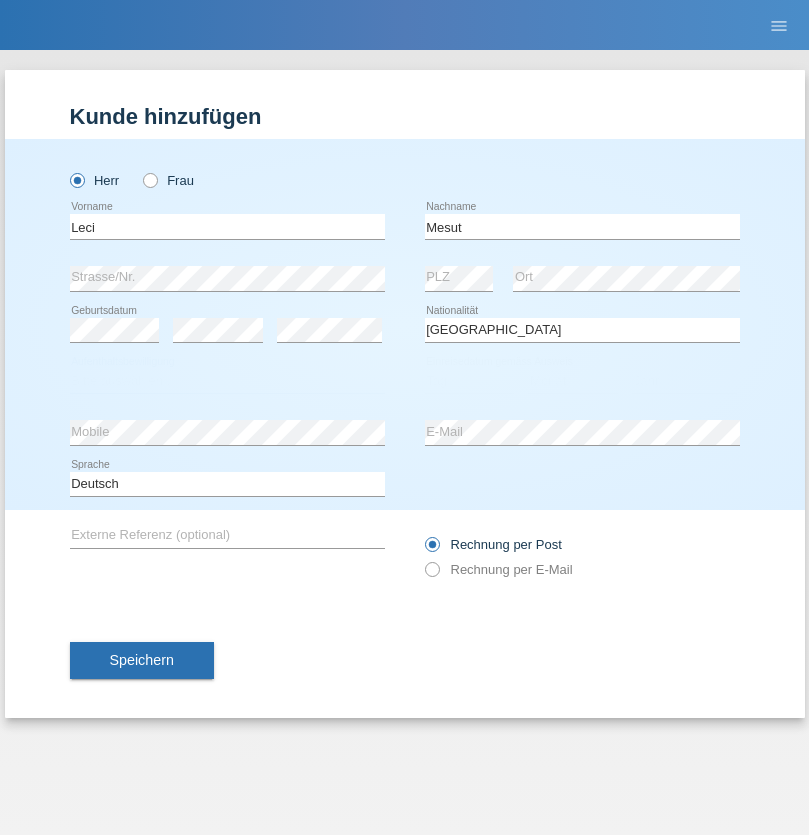 select on "C" 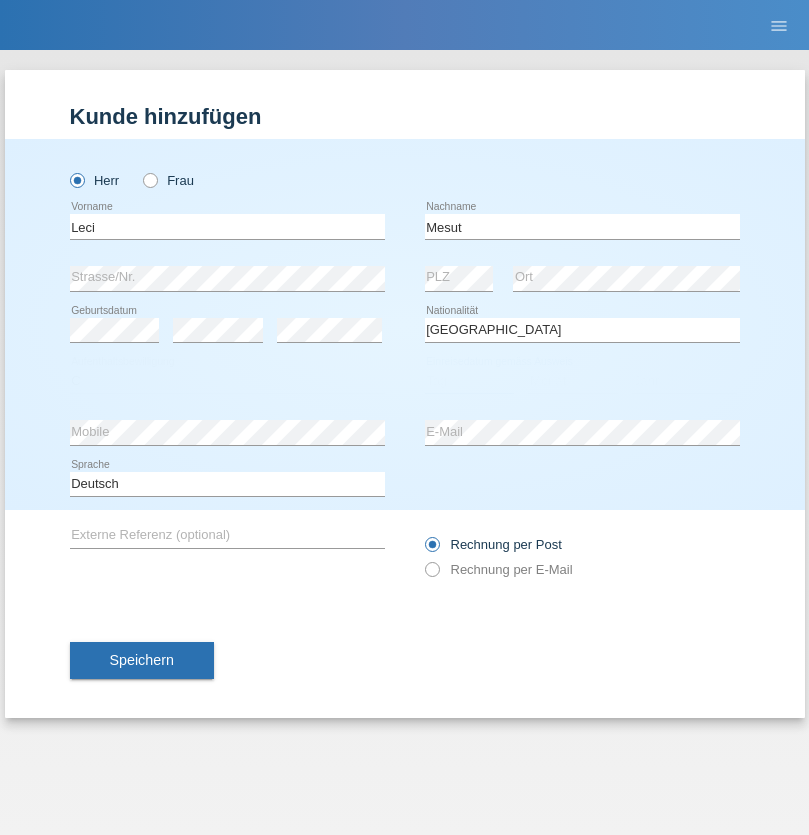 select on "14" 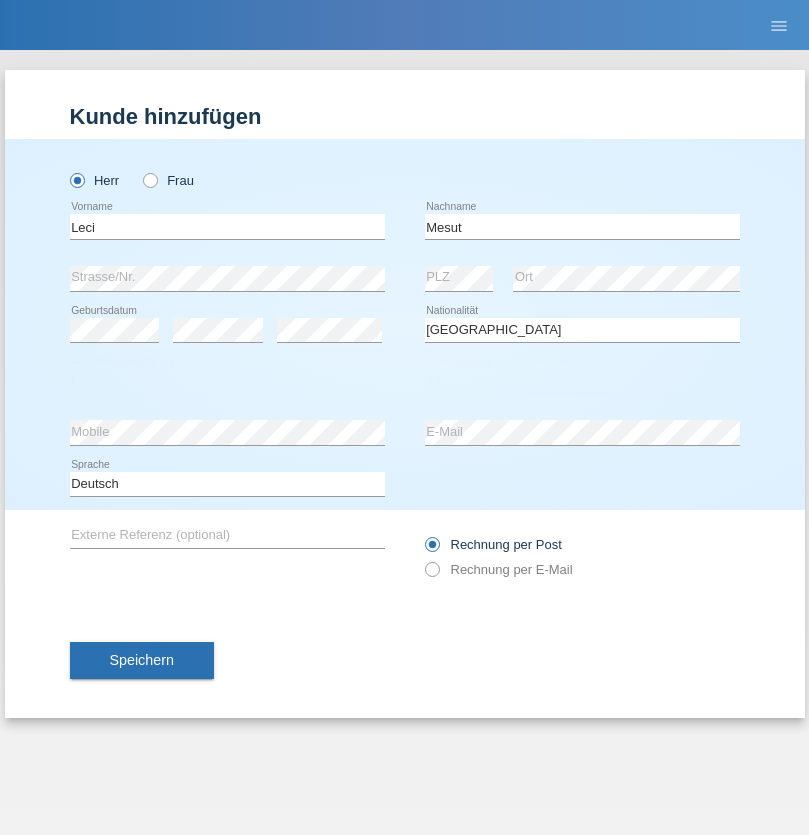 select on "07" 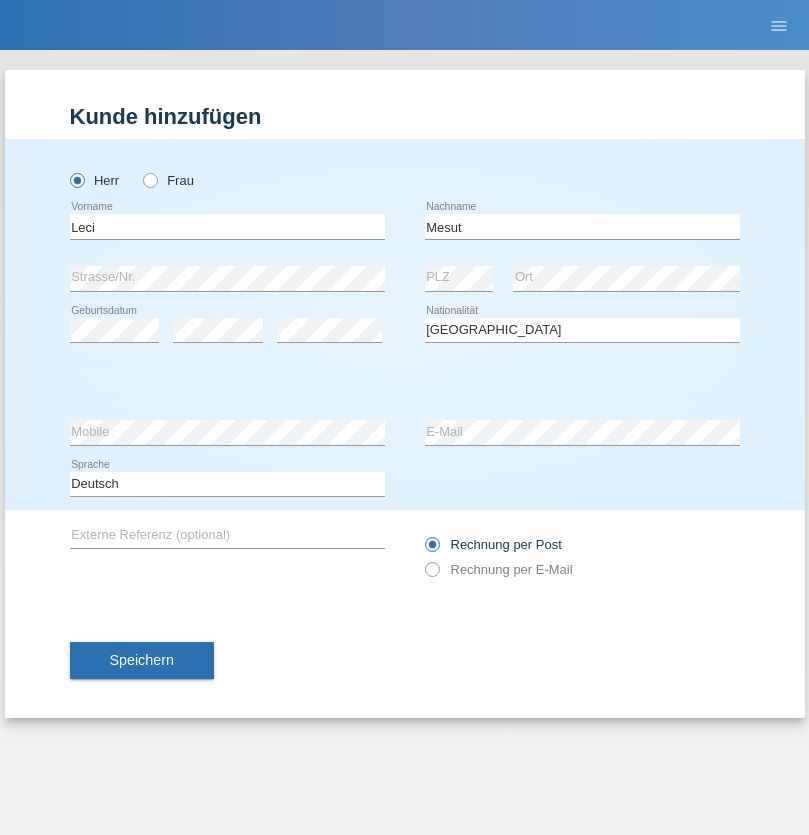 select on "2021" 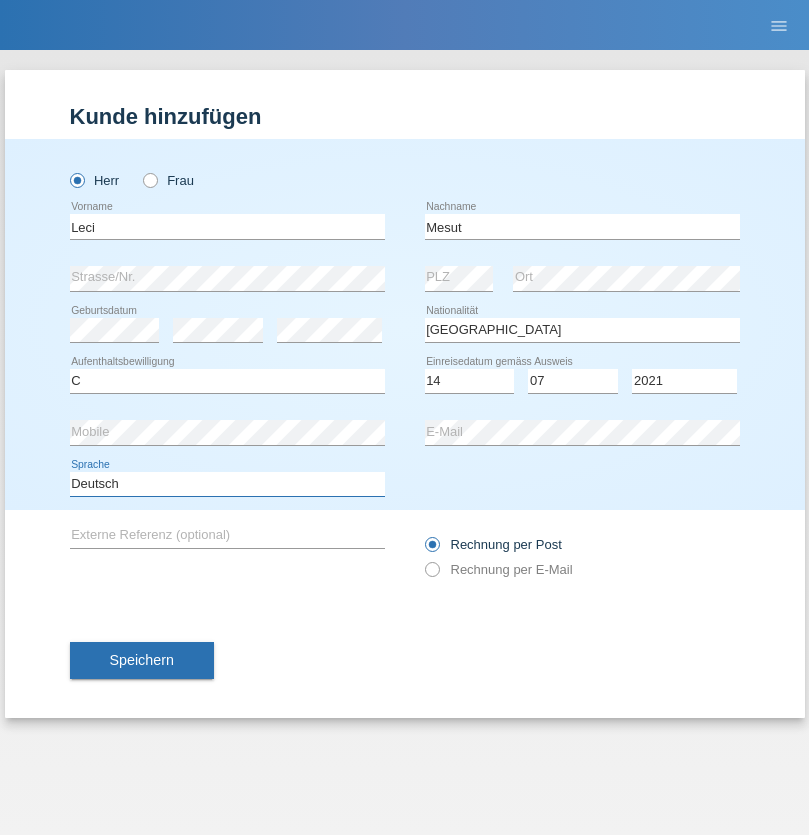 select on "en" 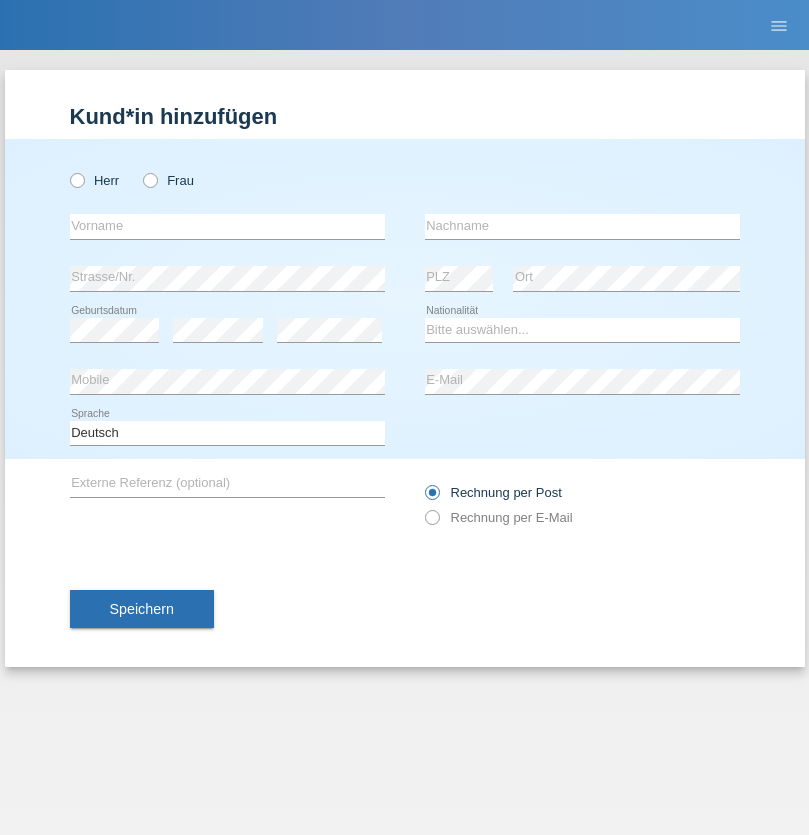 scroll, scrollTop: 0, scrollLeft: 0, axis: both 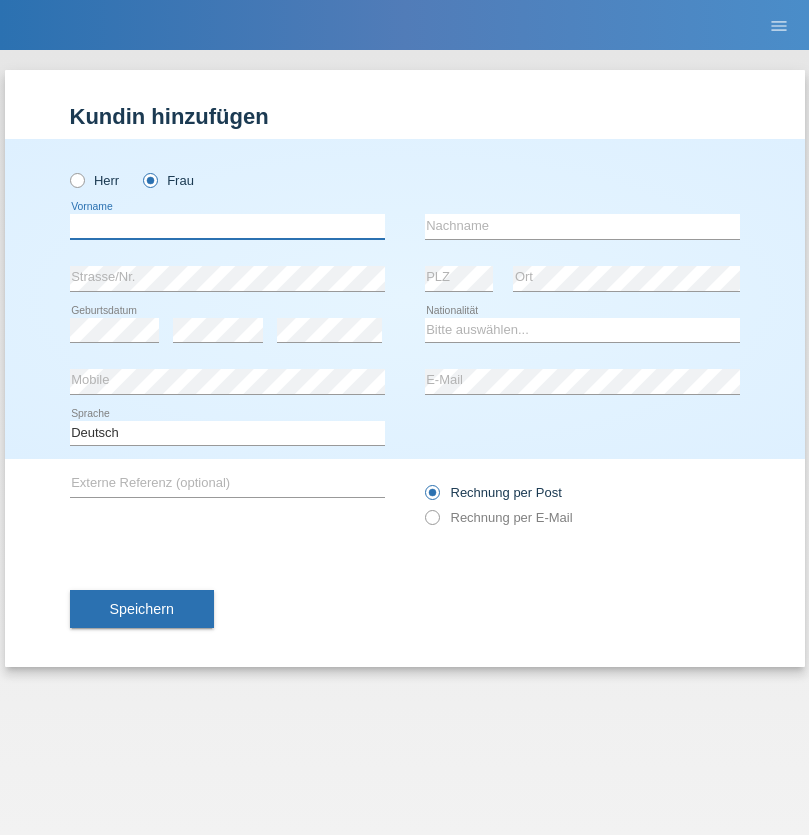 click at bounding box center [227, 226] 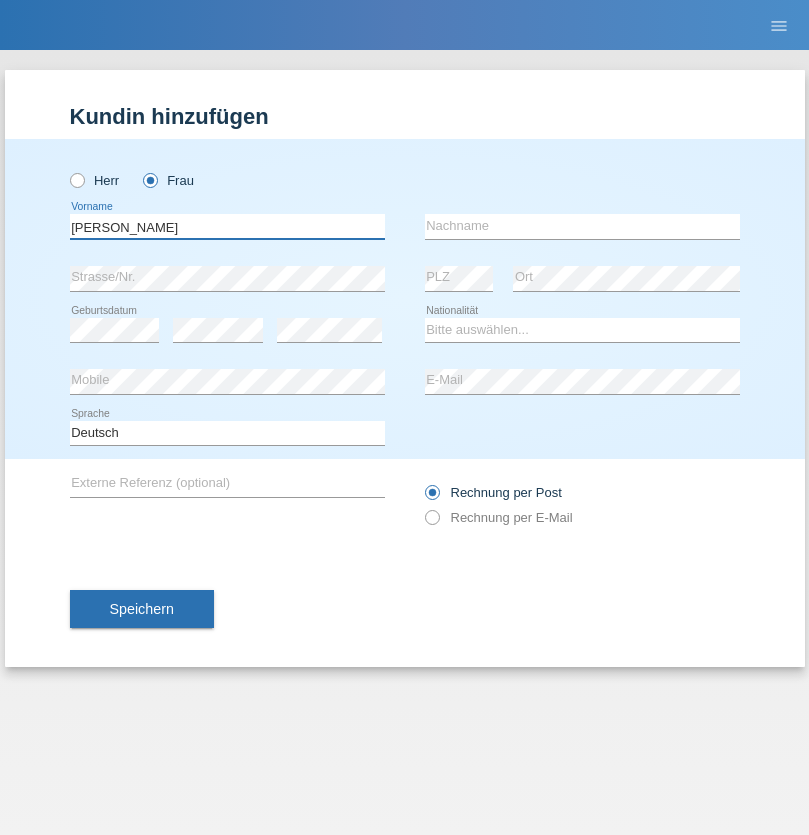 type on "[PERSON_NAME]" 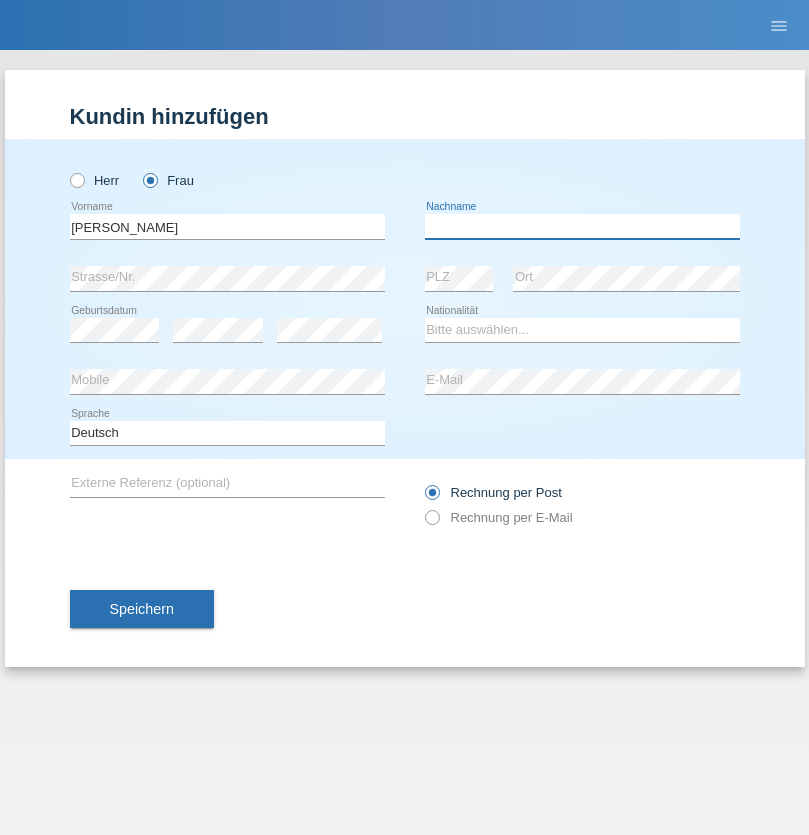 click 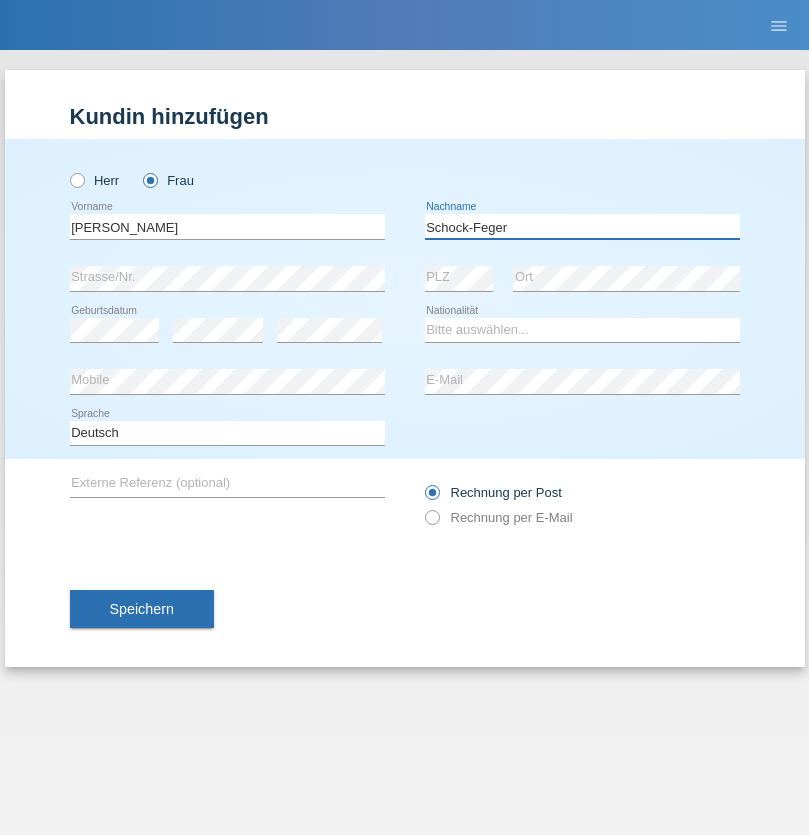 type on "Schock-Feger" 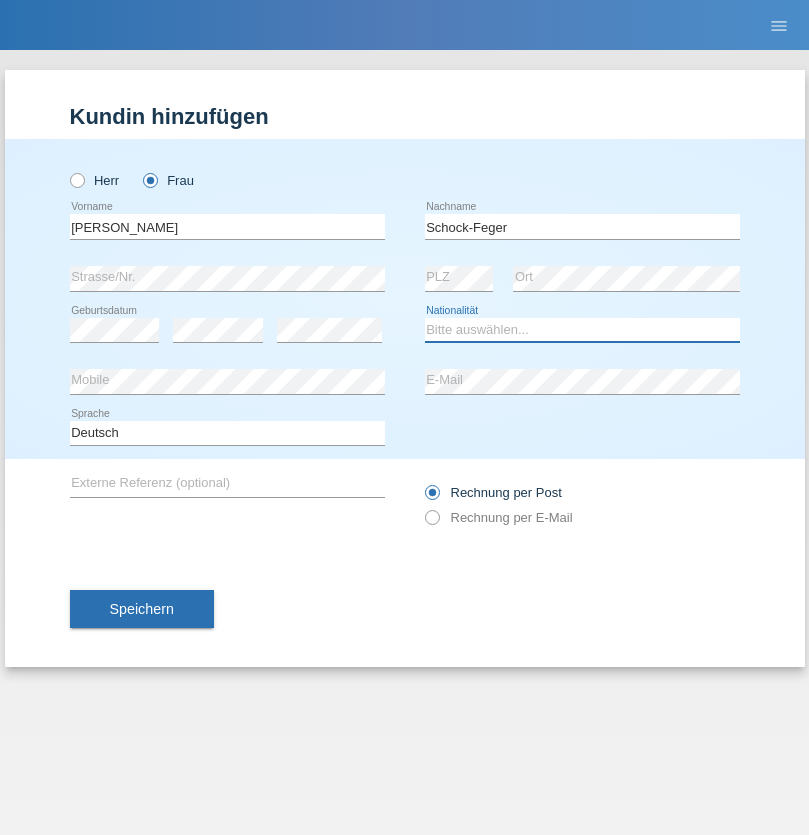 select on "CH" 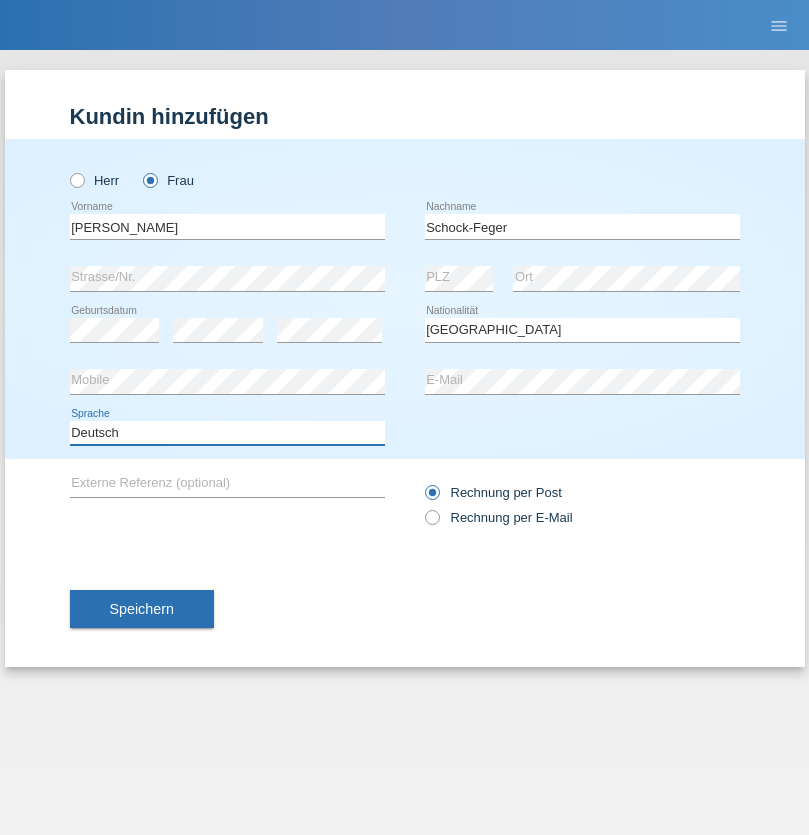 select on "en" 